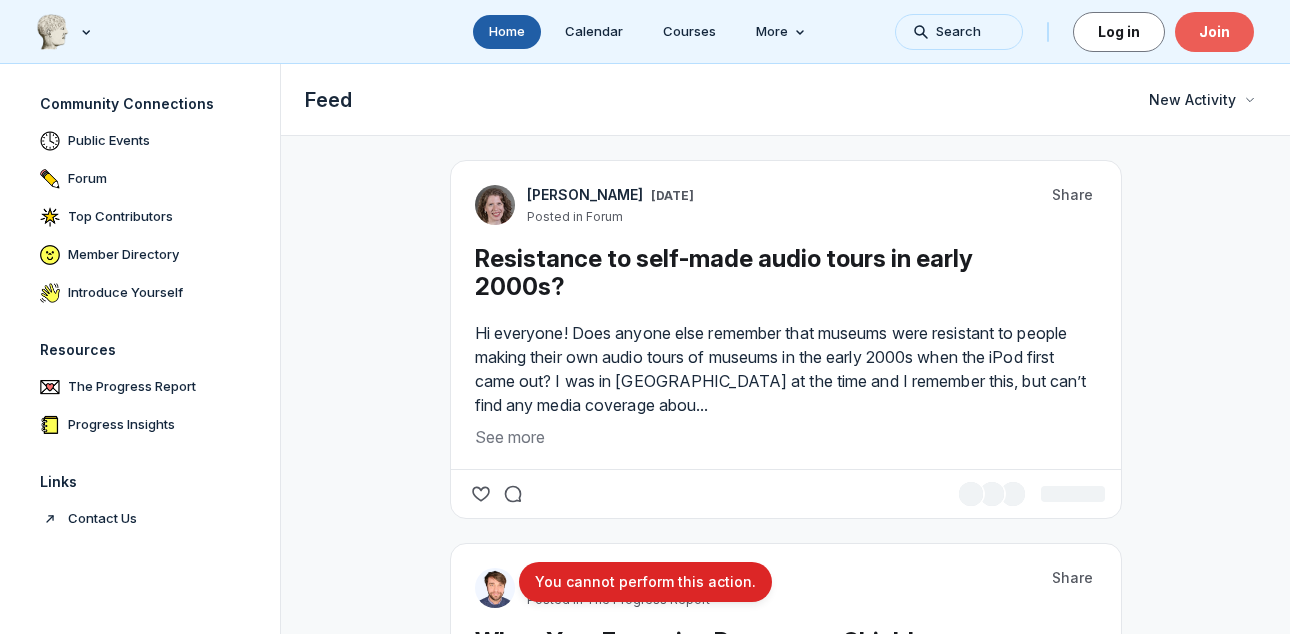 scroll, scrollTop: 0, scrollLeft: 0, axis: both 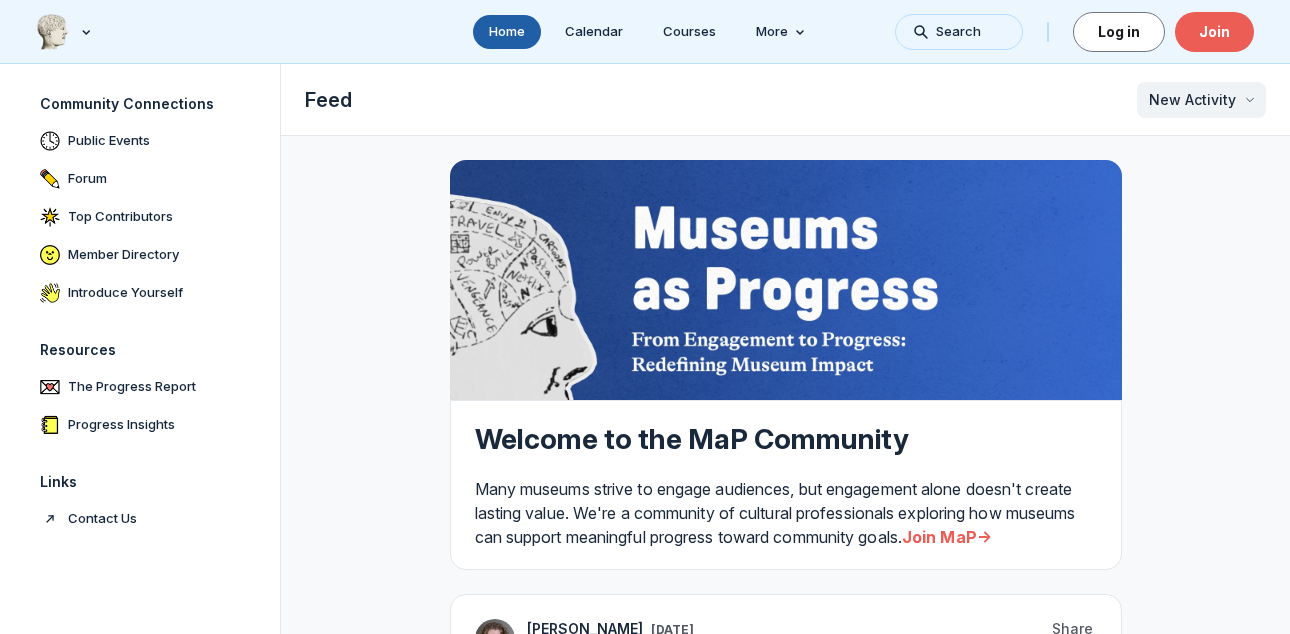 click 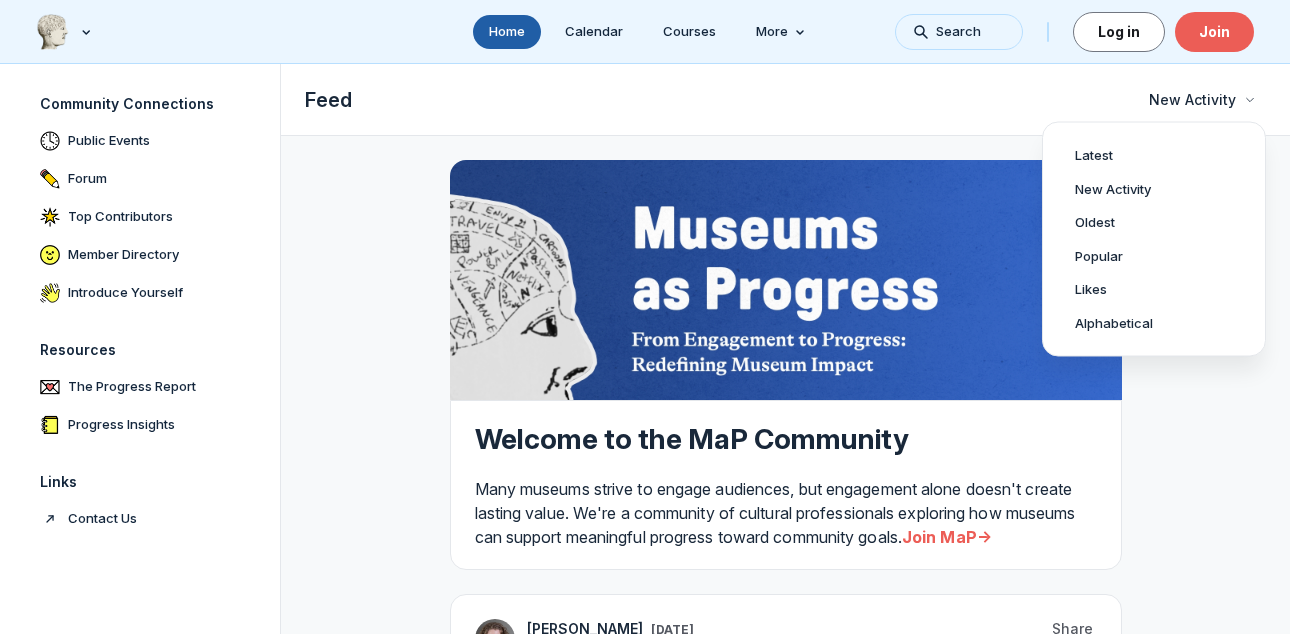 click on "Feed Feed New Activity Latest New Activity Oldest Popular Likes Alphabetical" at bounding box center [785, 100] 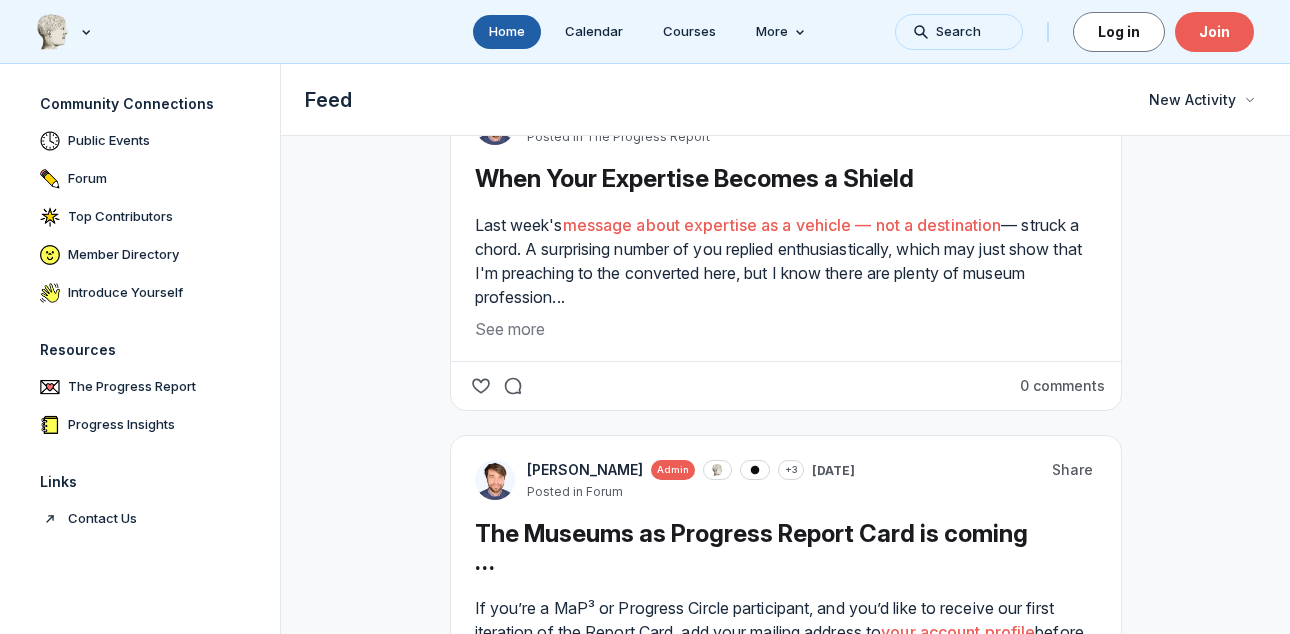 scroll, scrollTop: 895, scrollLeft: 0, axis: vertical 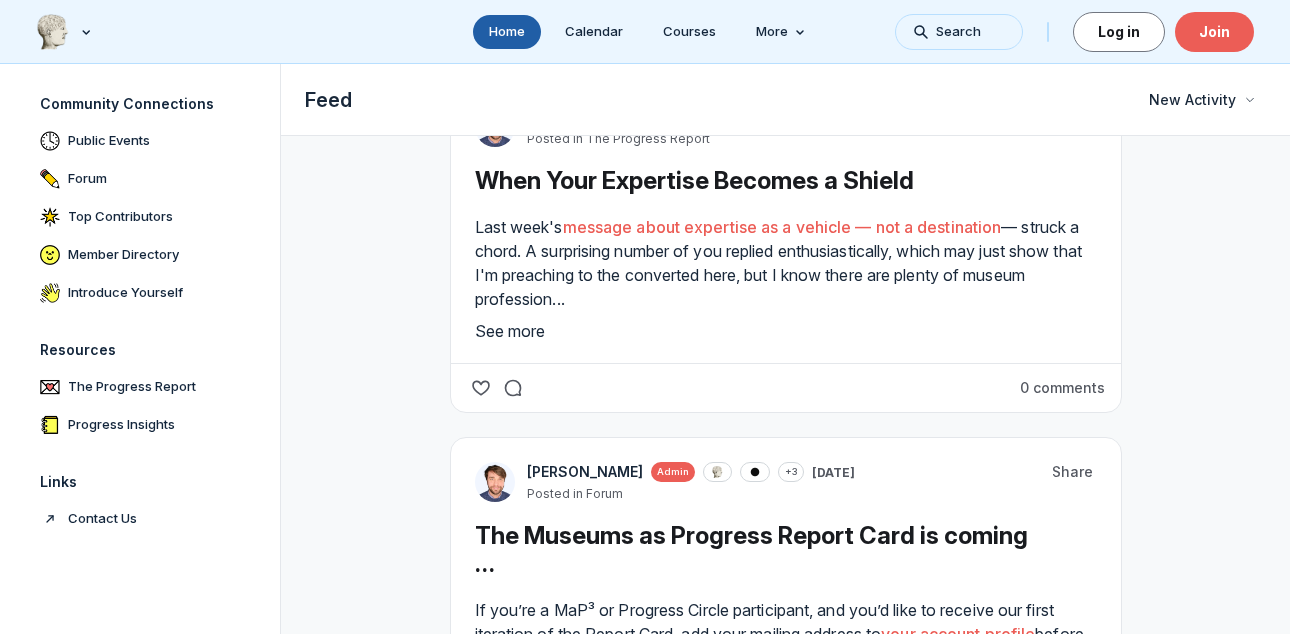 click on "See more" 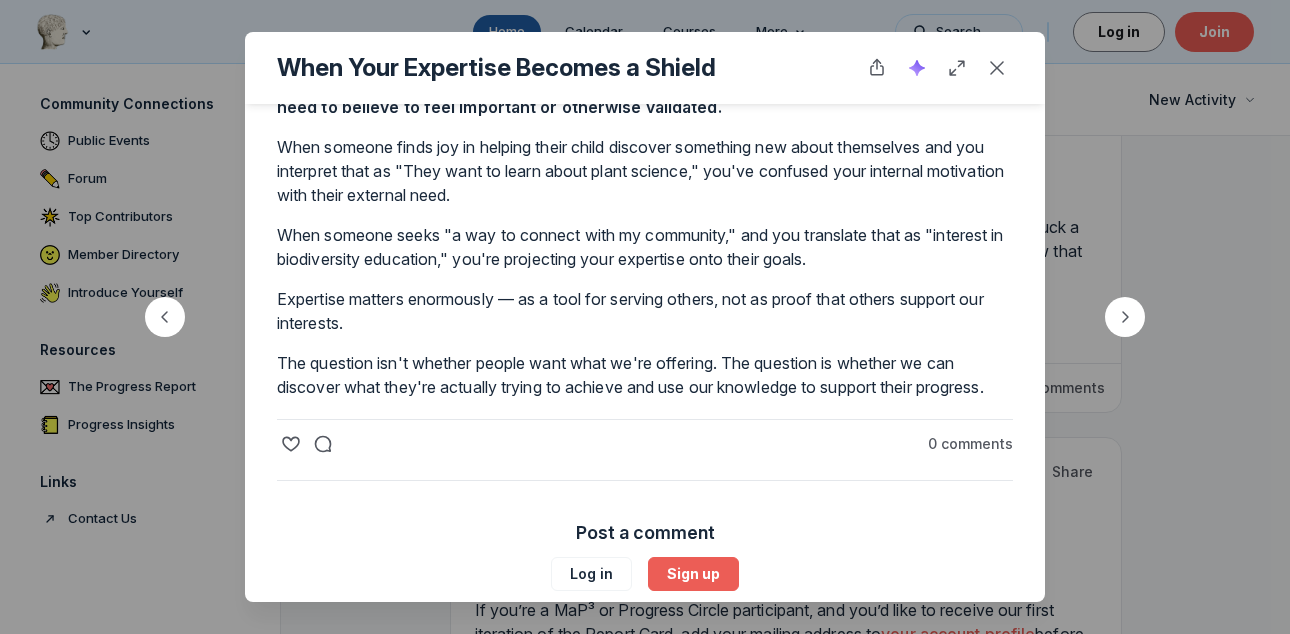 scroll, scrollTop: 1280, scrollLeft: 0, axis: vertical 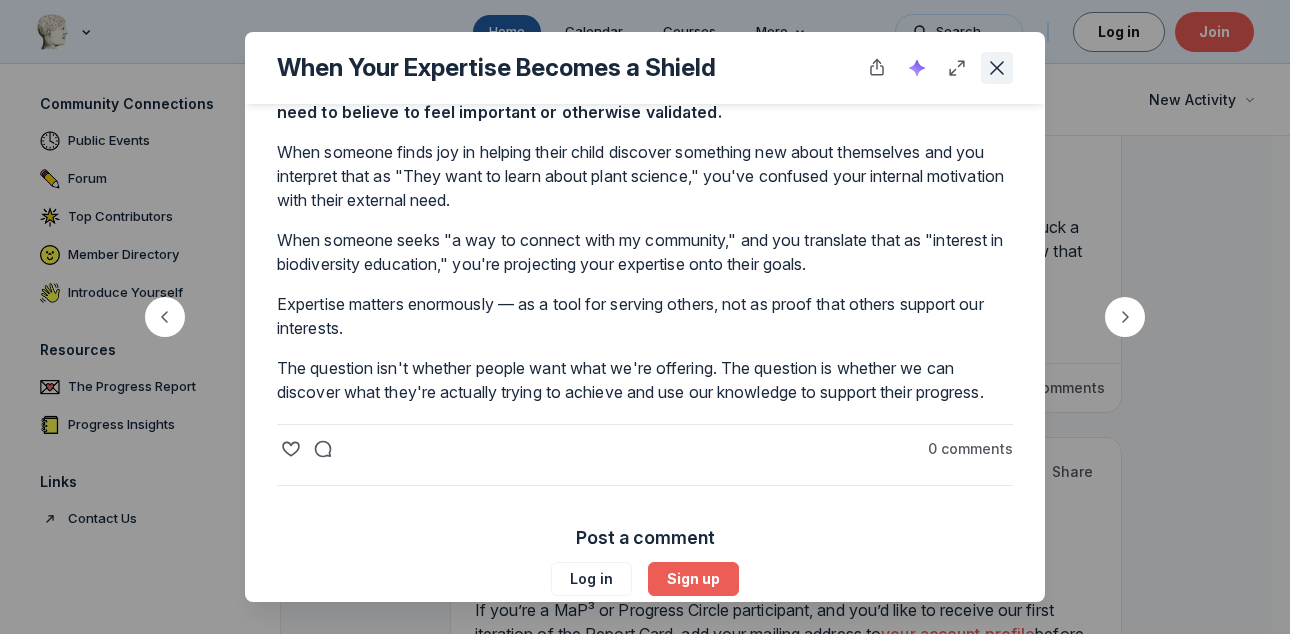 click at bounding box center [997, 68] 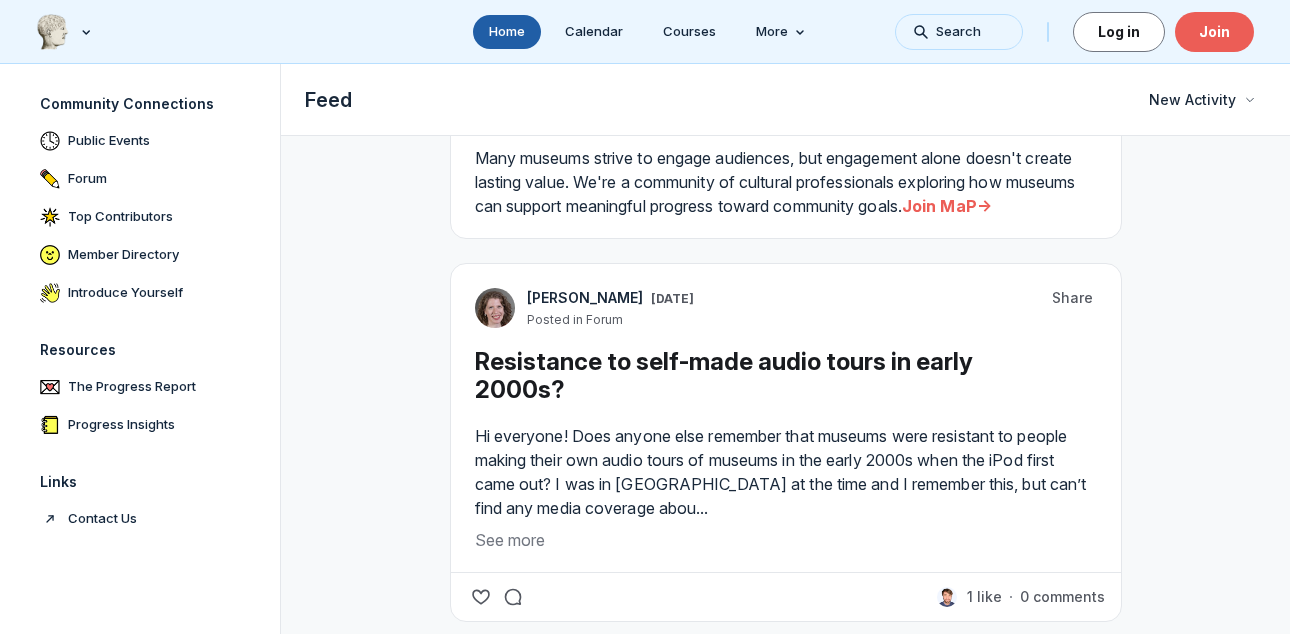 scroll, scrollTop: 0, scrollLeft: 0, axis: both 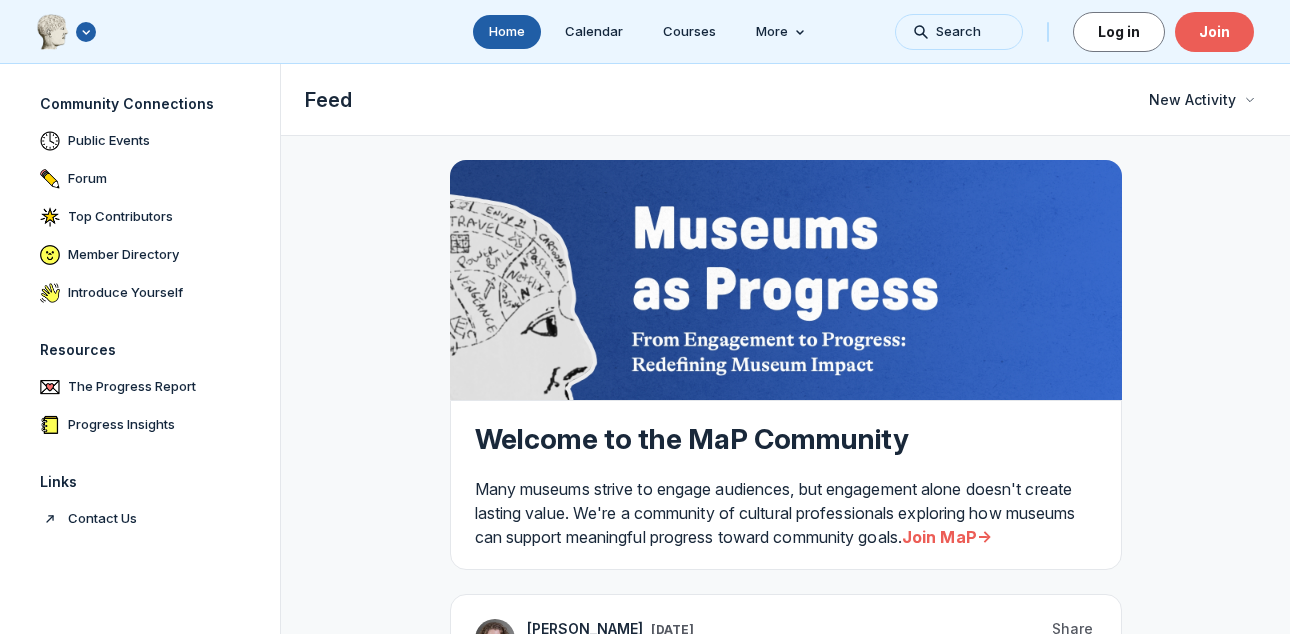 click 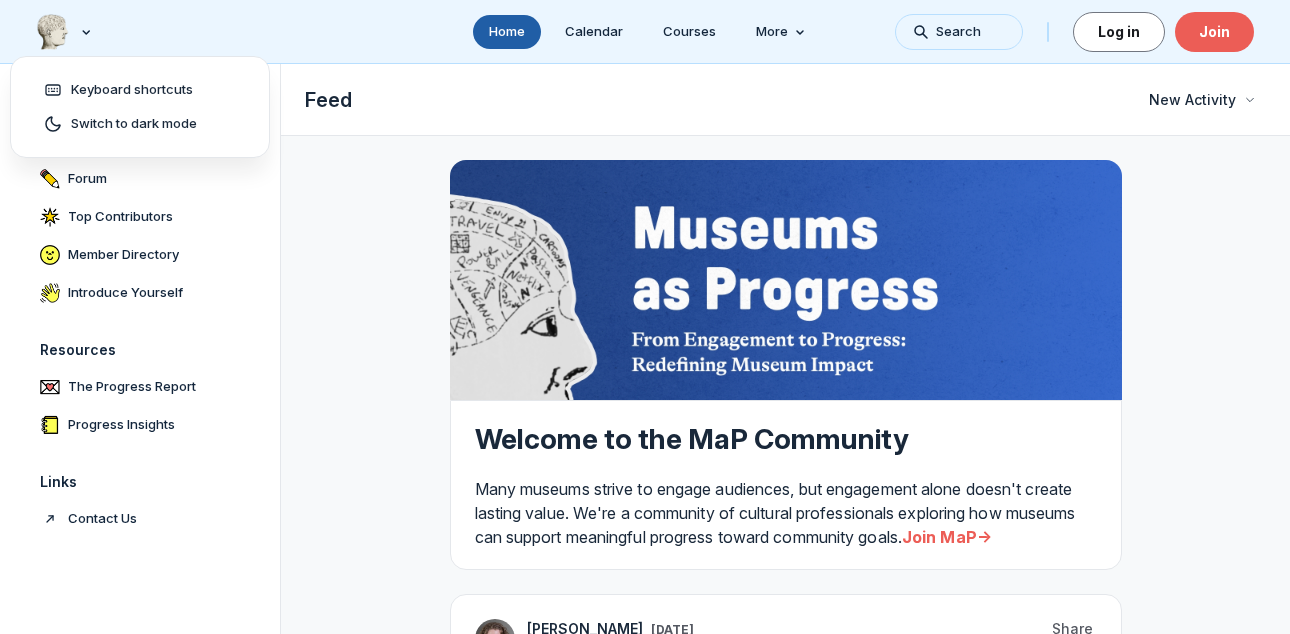click on "Welcome to the MaP Community
Many museums strive to engage audiences, but engagement alone doesn't create lasting value. We're a community of cultural professionals exploring how museums can support meaningful progress toward community goals.  Join MaP→
HG Hannah Grannemann Jun 19 Posted in Forum Resistance to self-made audio tours in early 2000s? Share Hi everyone! Does anyone else remember that museums were resistant to people making their own audio tours of museums in the early 2000s when the iPod first came out? I was in NYC at the time and I remember this, but can’t find any media coverage abou... See more KB 1 like 0 comments KB Kyle Bowen Admin +3 Jun 17 Posted in The Progress Report When Your Expertise Becomes a Shield Share Last week's  message about expertise as a vehicle — not a destination  — struck a chord. A surprising number of you replied enthusiastically, which may just show that I'm preaching to the converted here, but I know there are plenty of museum profession... KB +3" at bounding box center (785, 2633) 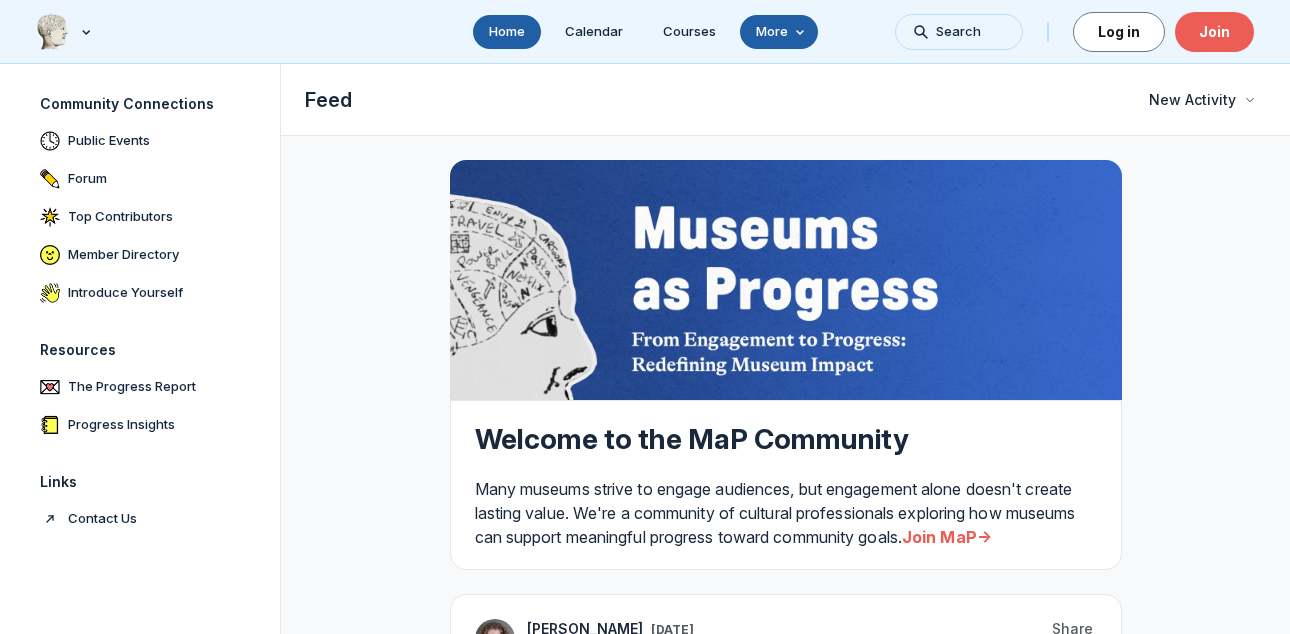 click on "More" at bounding box center [783, 32] 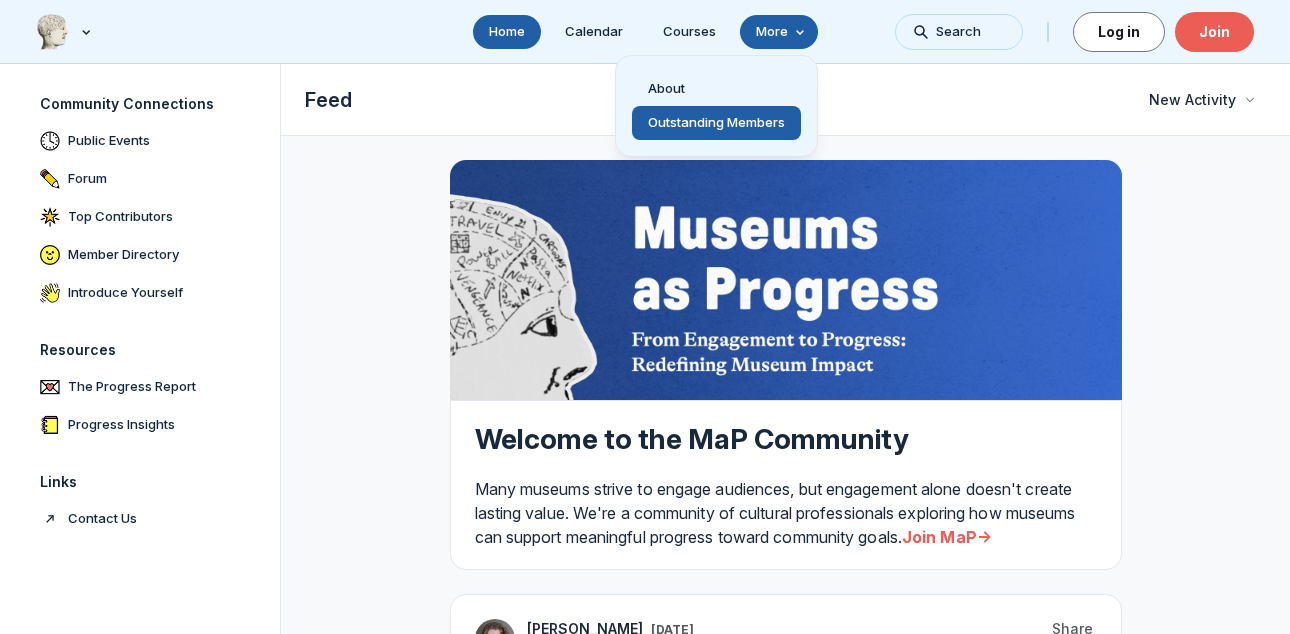 click on "Outstanding Members" at bounding box center [716, 123] 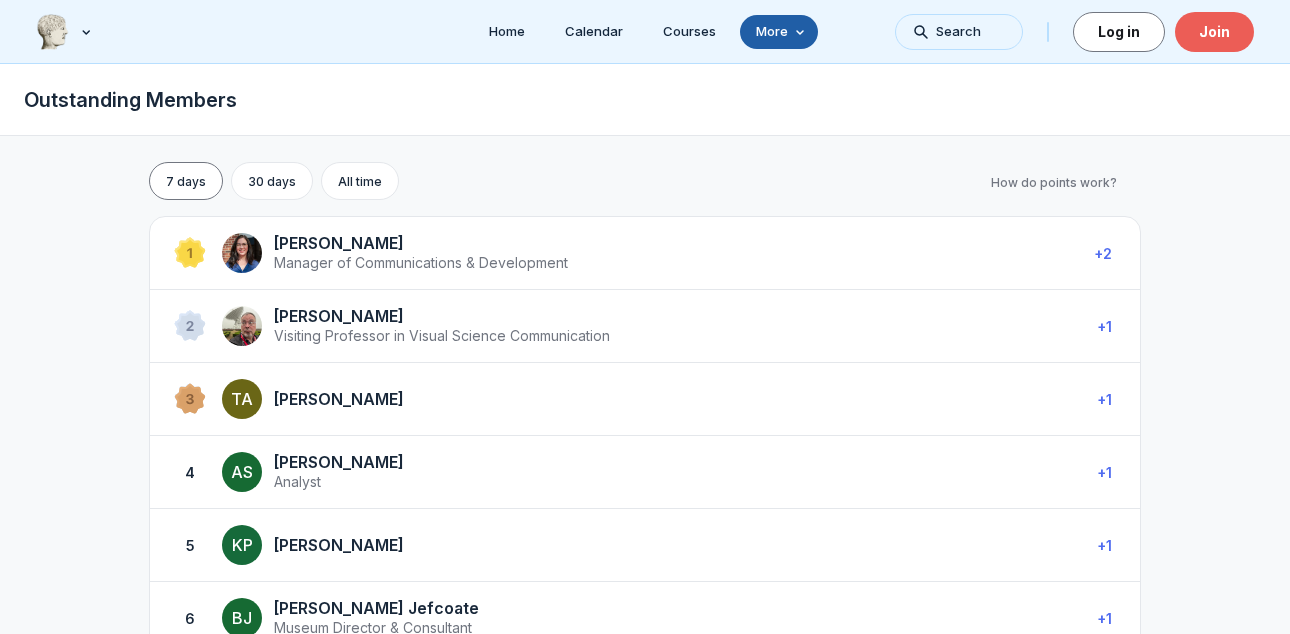 scroll, scrollTop: 0, scrollLeft: 0, axis: both 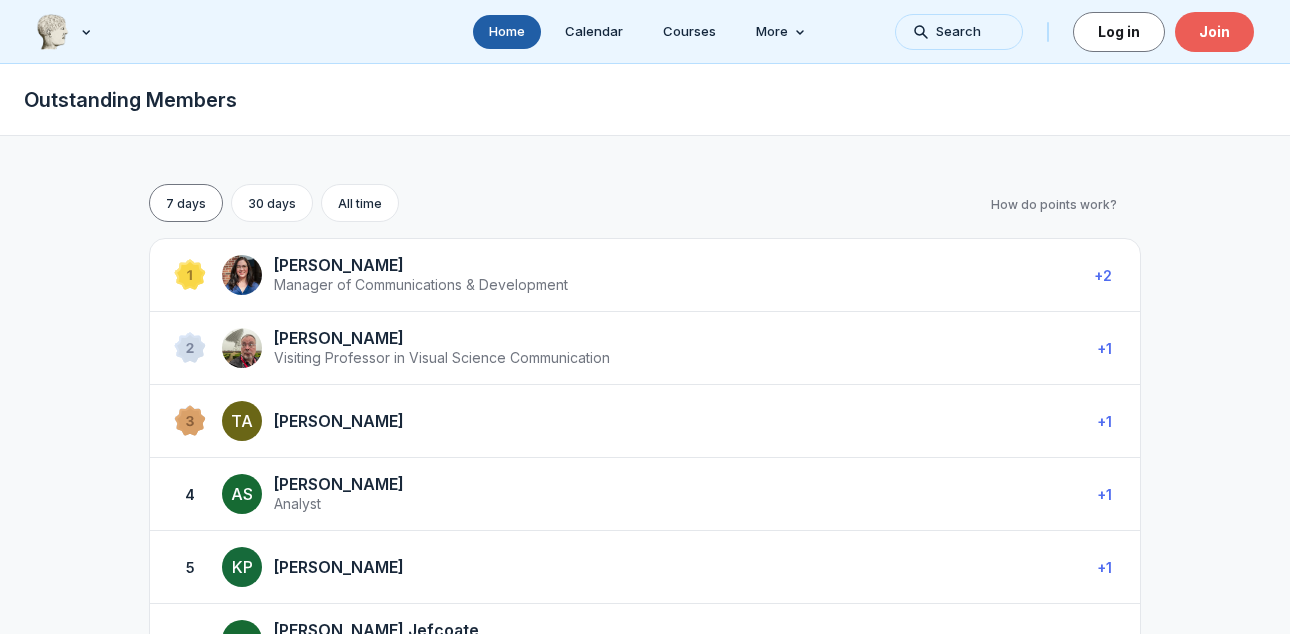 click on "Home" at bounding box center (507, 32) 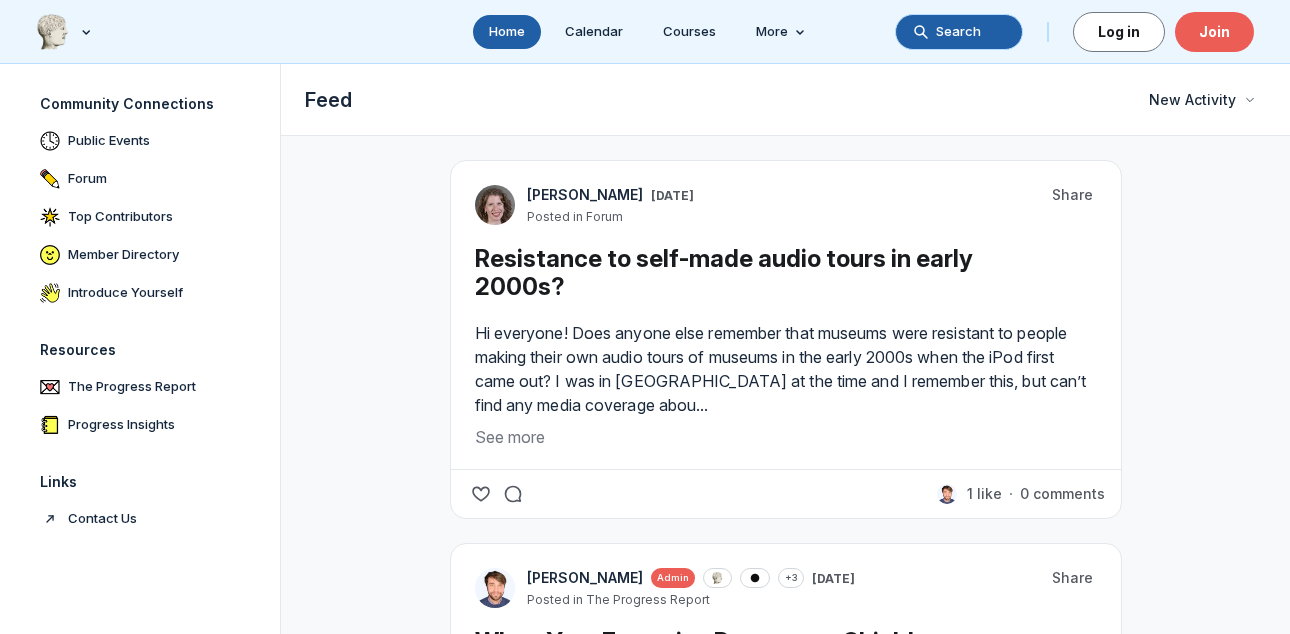 scroll, scrollTop: 5096, scrollLeft: 3830, axis: both 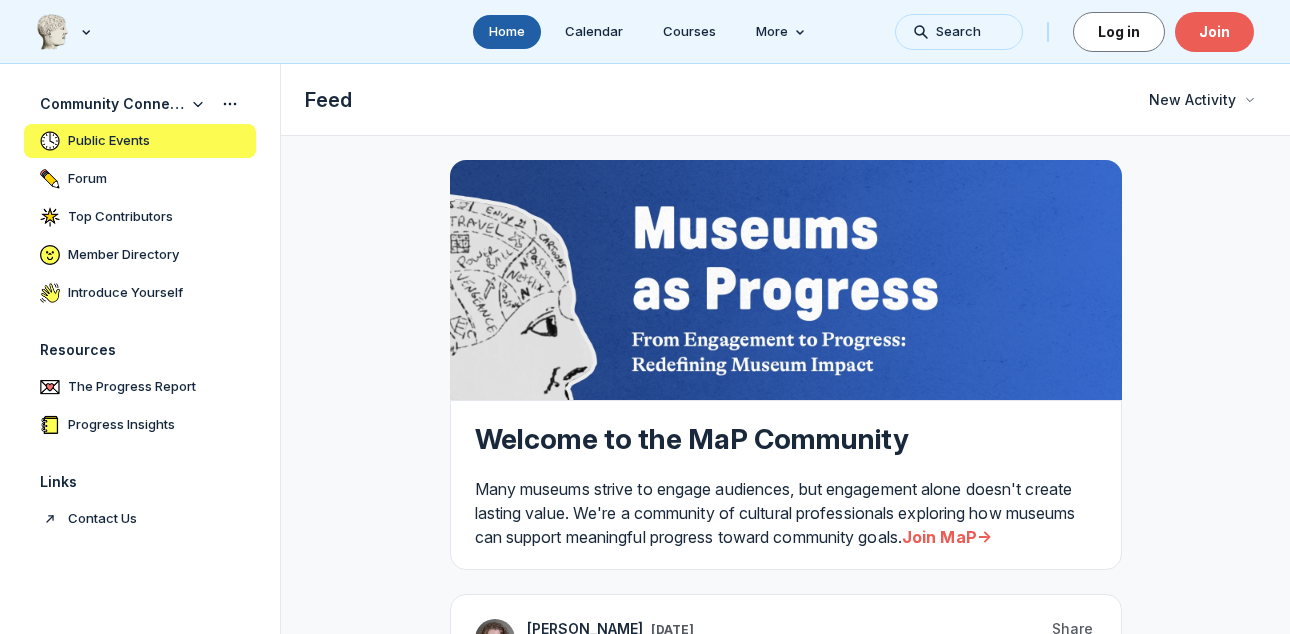 click on "Public Events" at bounding box center (109, 141) 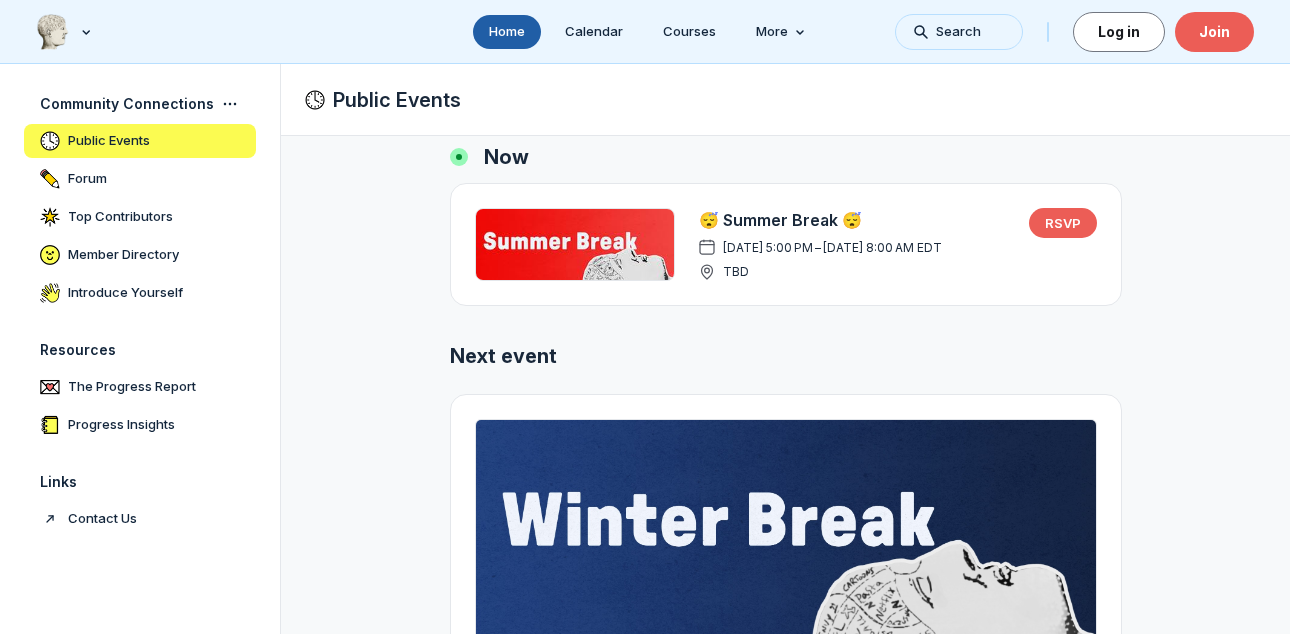 scroll, scrollTop: 0, scrollLeft: 0, axis: both 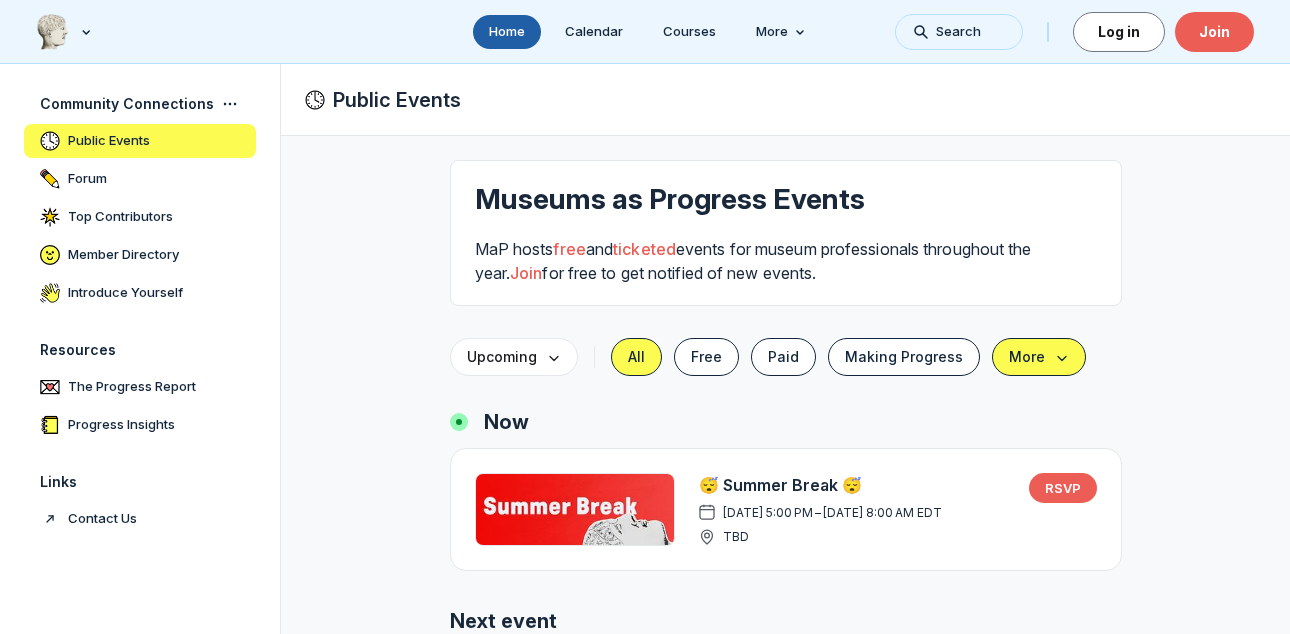 click 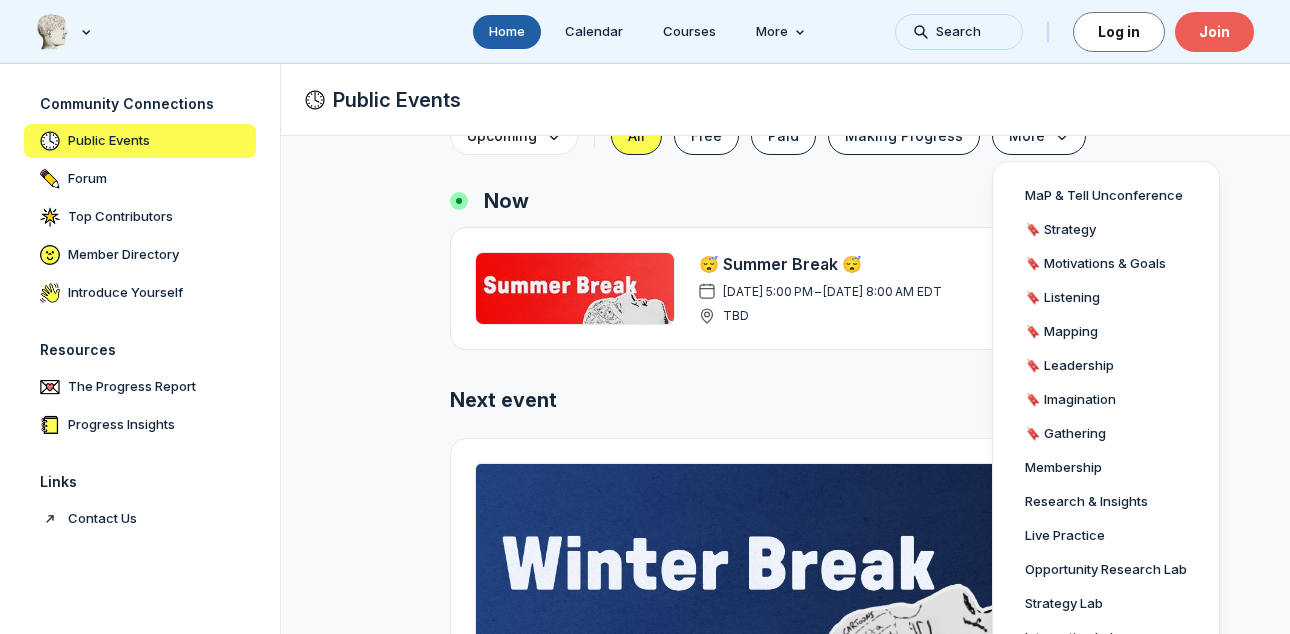 scroll, scrollTop: 0, scrollLeft: 0, axis: both 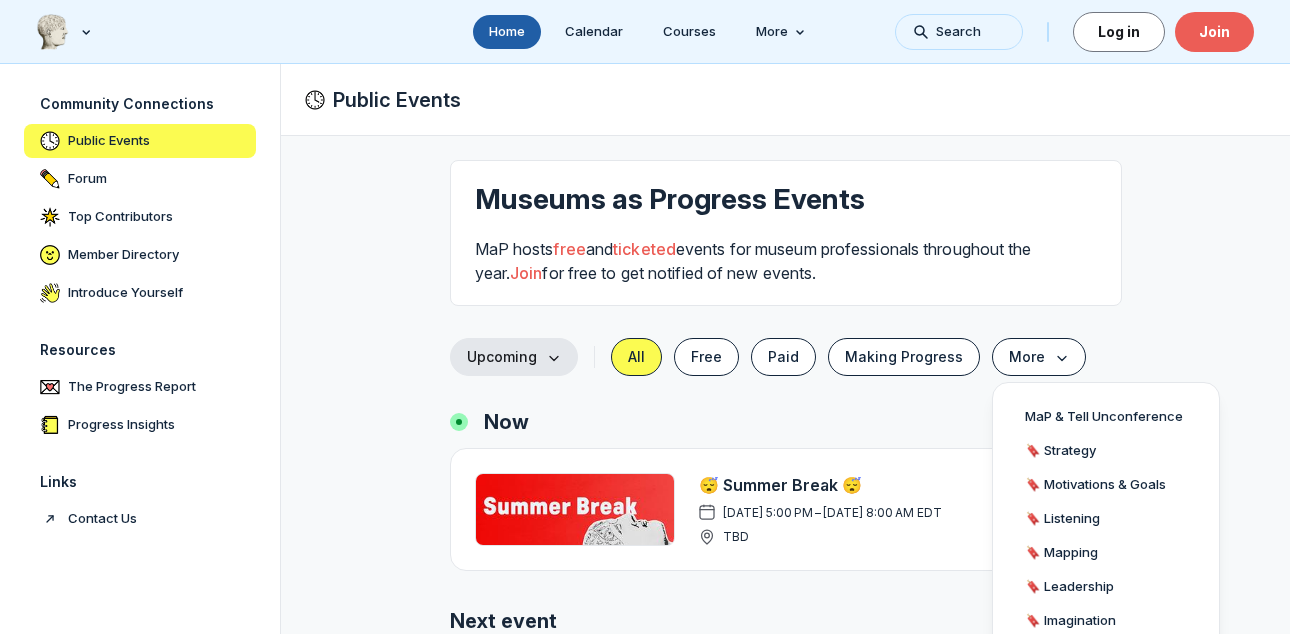 click 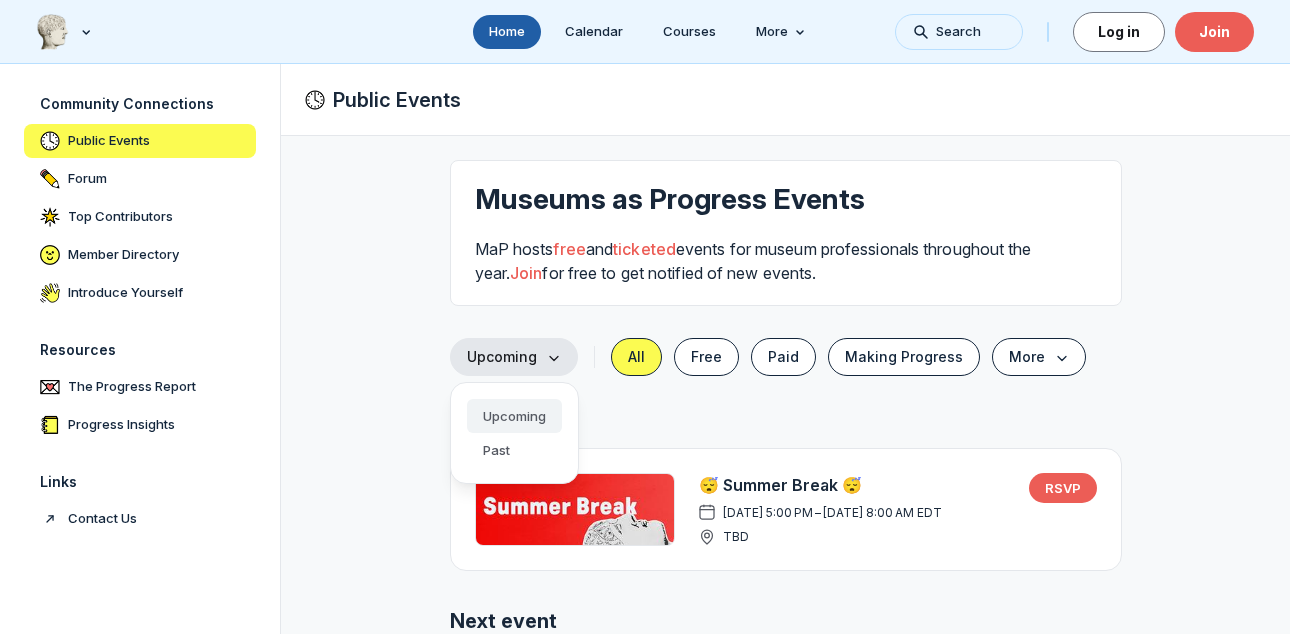 click on "Upcoming" at bounding box center (514, 416) 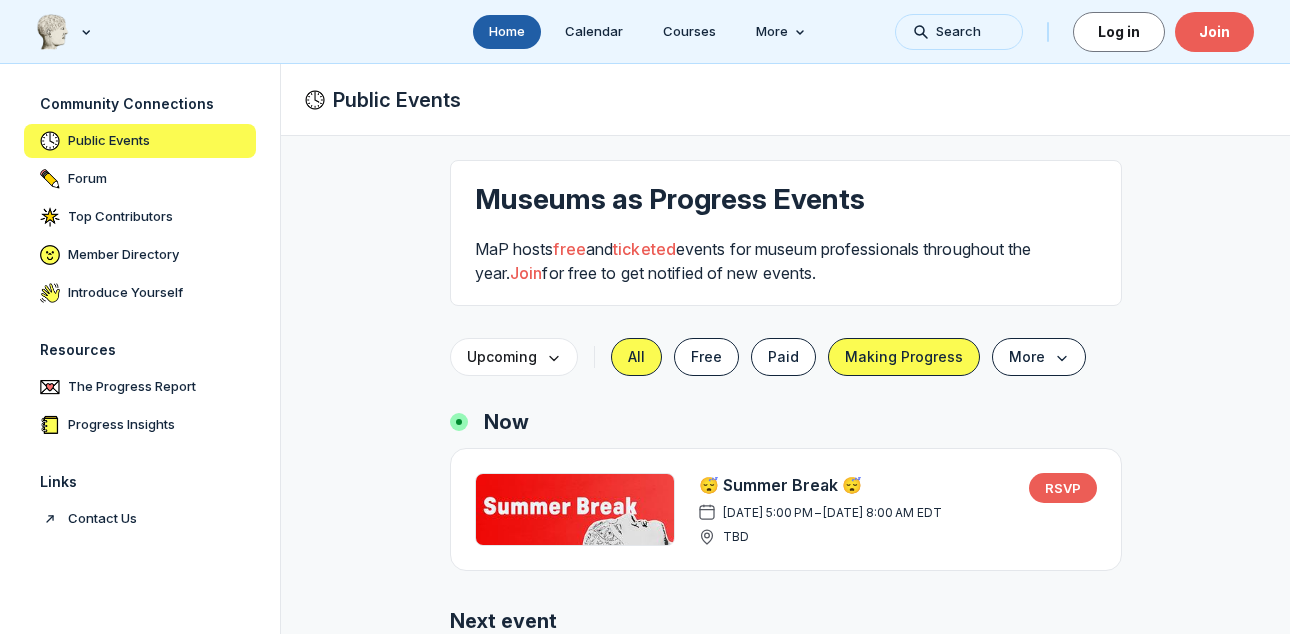 click on "Making Progress" at bounding box center [904, 356] 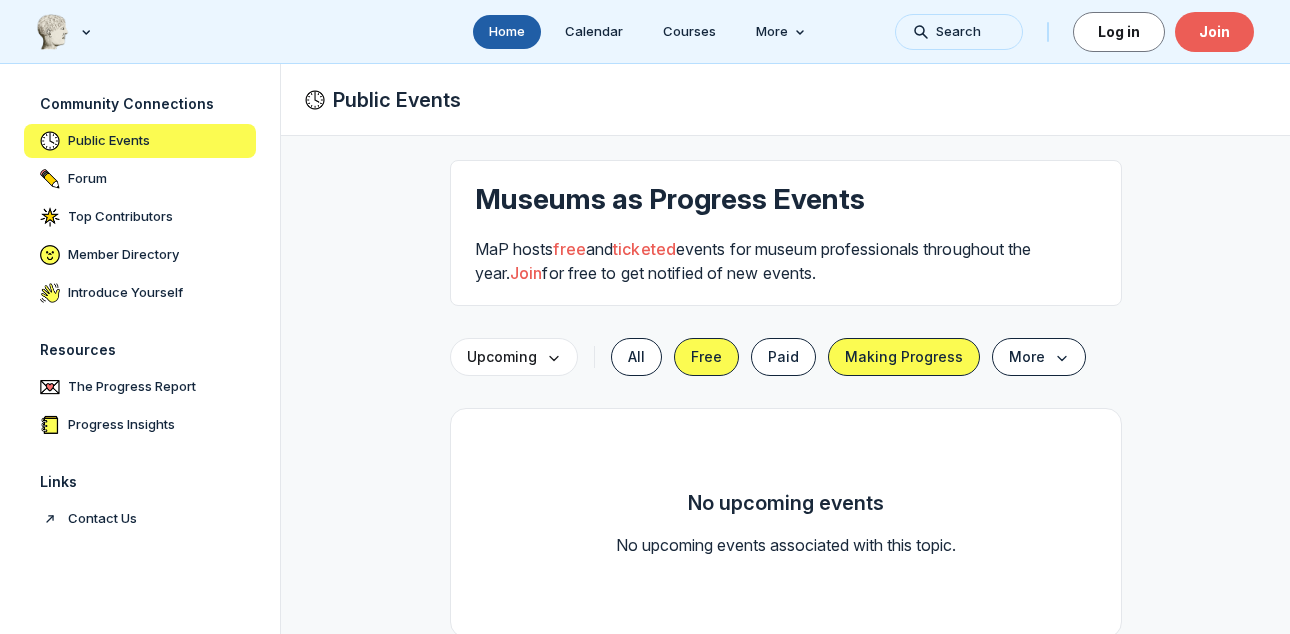click on "Free" at bounding box center (706, 356) 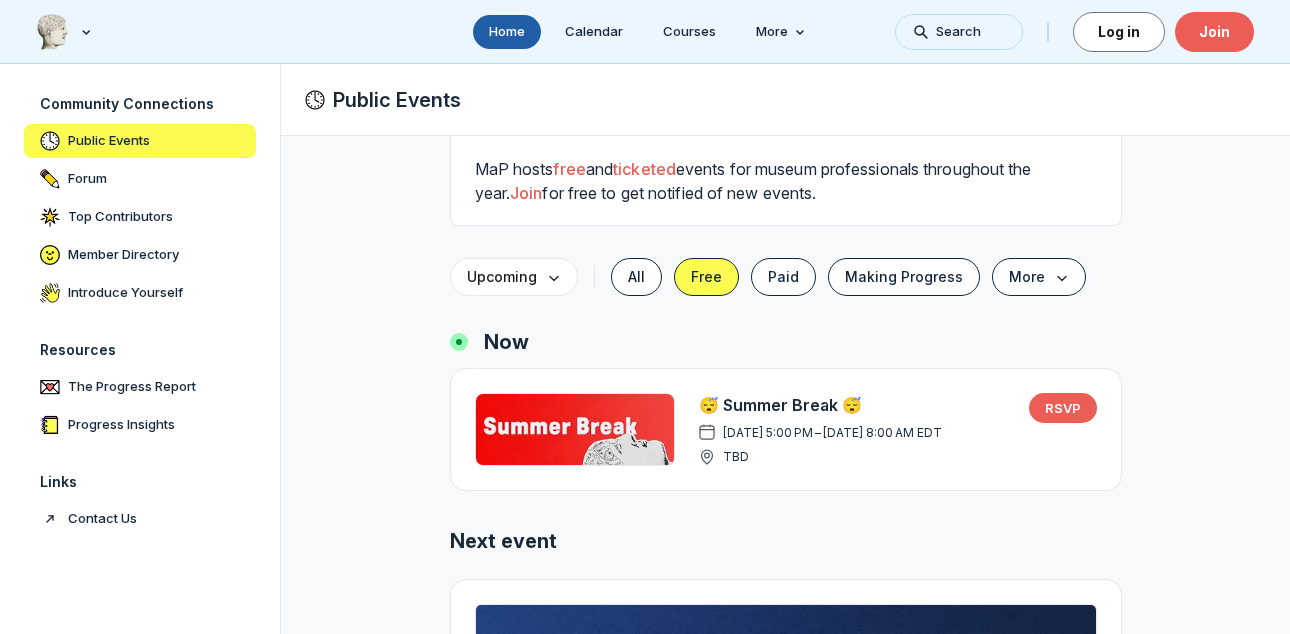 scroll, scrollTop: 58, scrollLeft: 0, axis: vertical 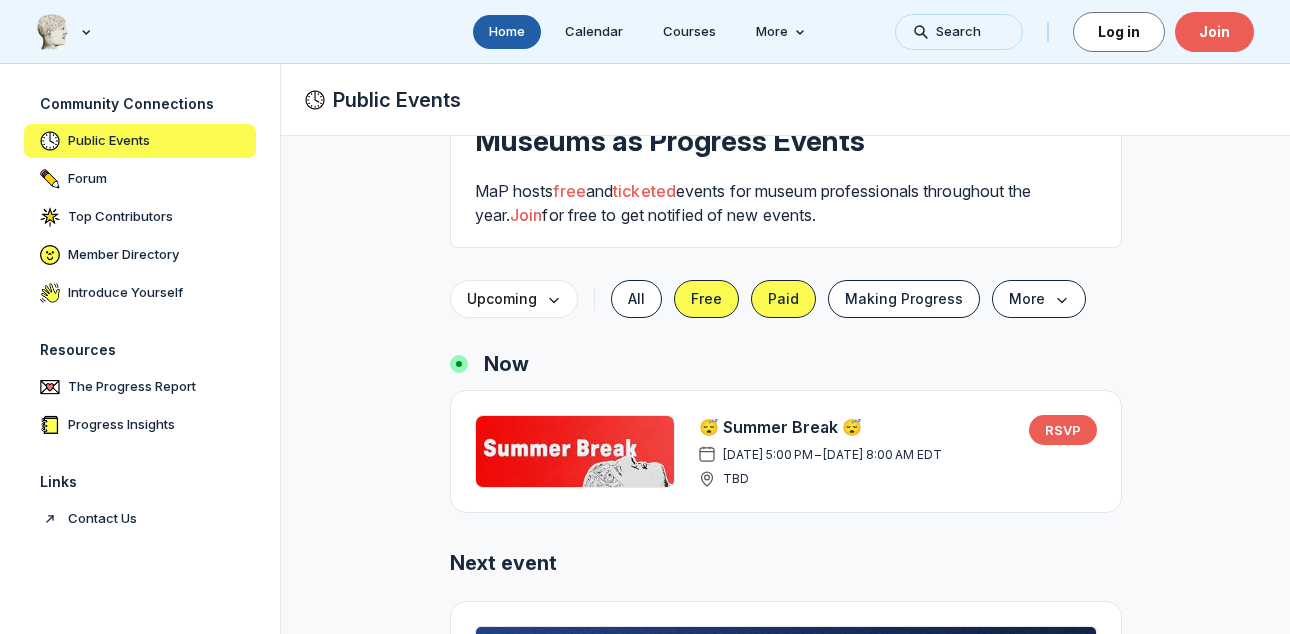 click on "Paid" at bounding box center [783, 298] 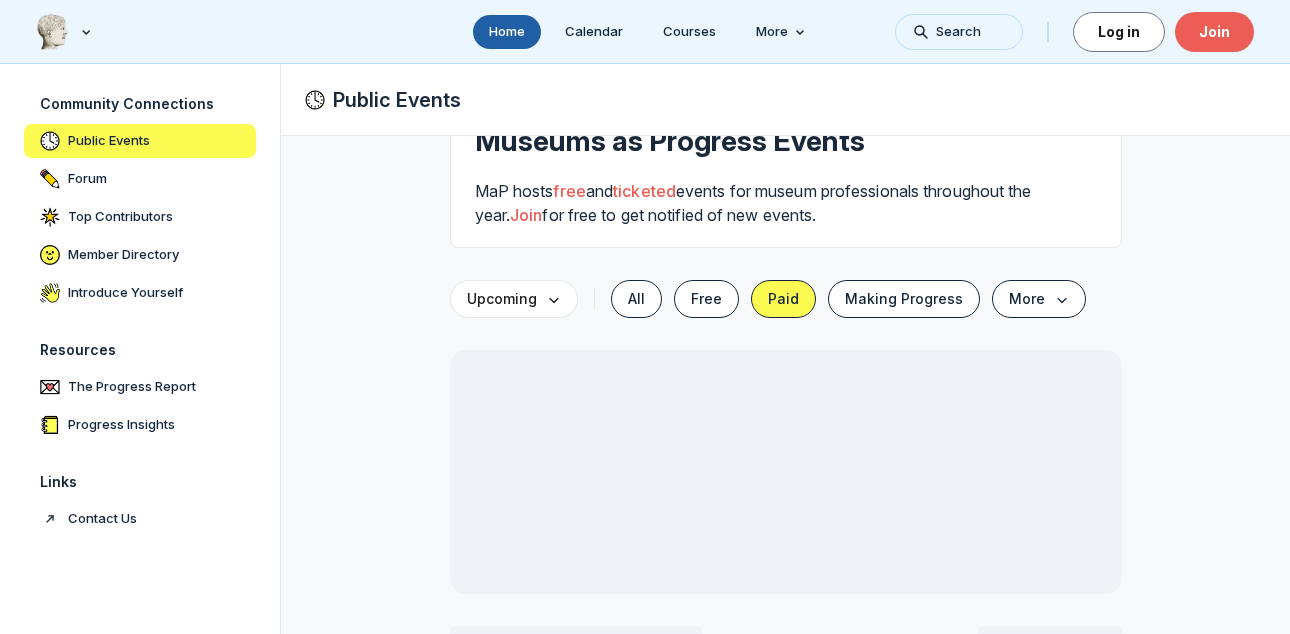 scroll, scrollTop: 4, scrollLeft: 0, axis: vertical 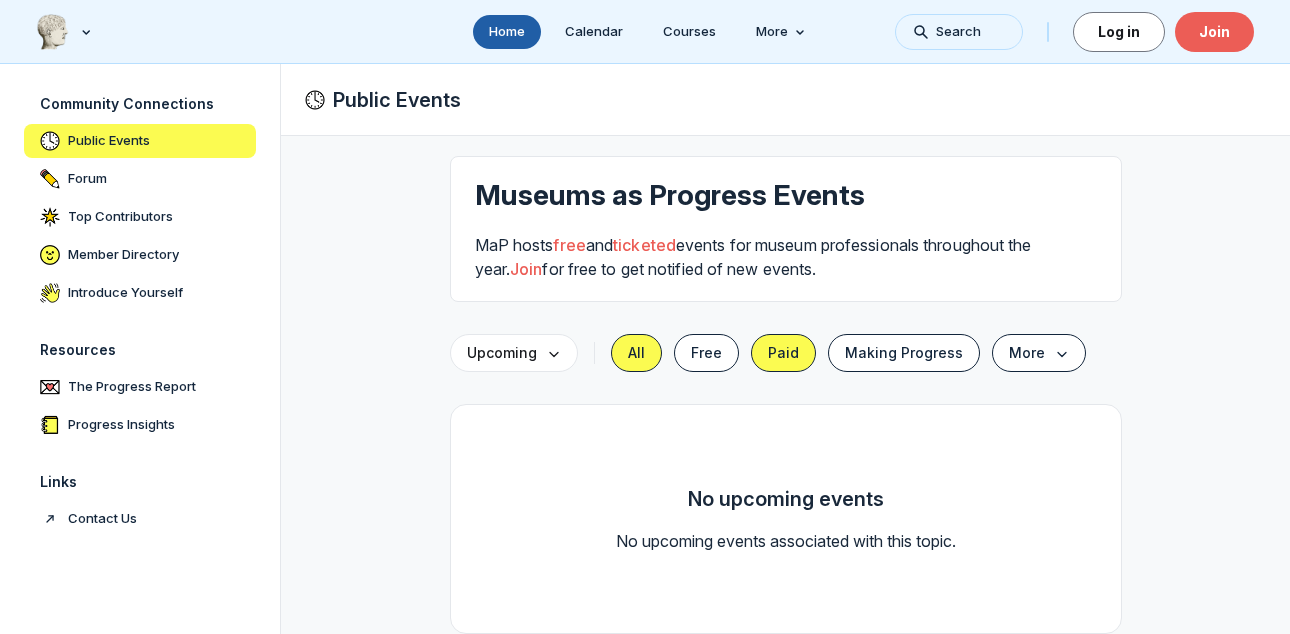 click on "All" at bounding box center [636, 352] 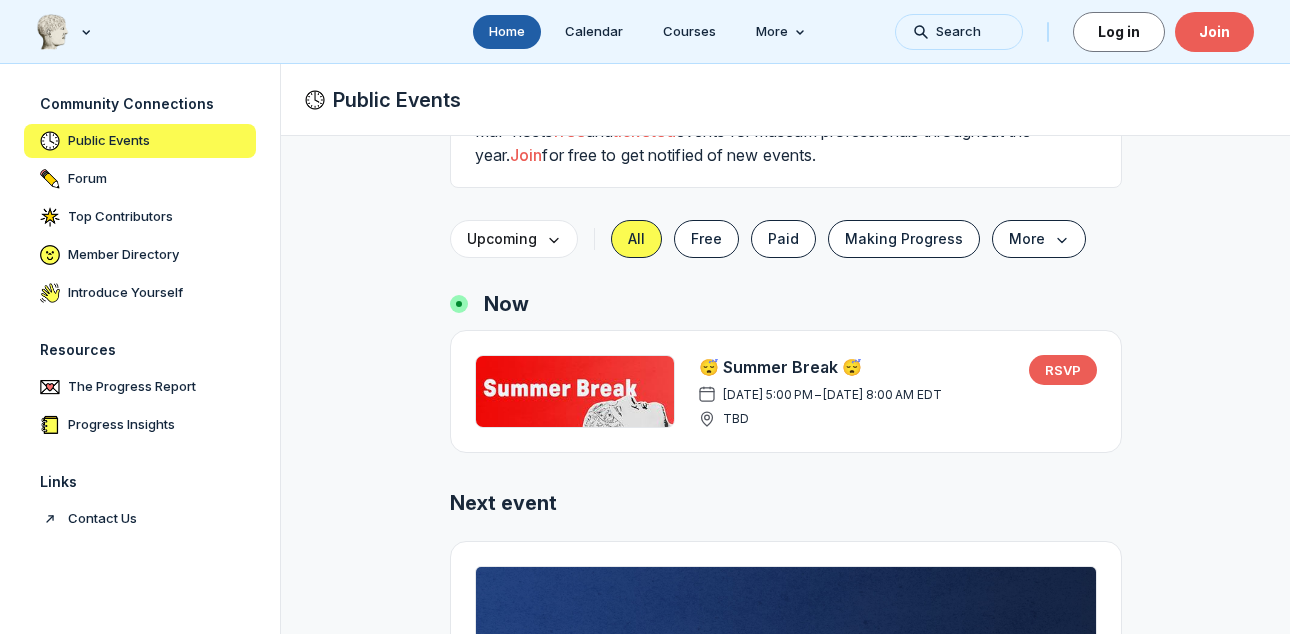 scroll, scrollTop: 0, scrollLeft: 0, axis: both 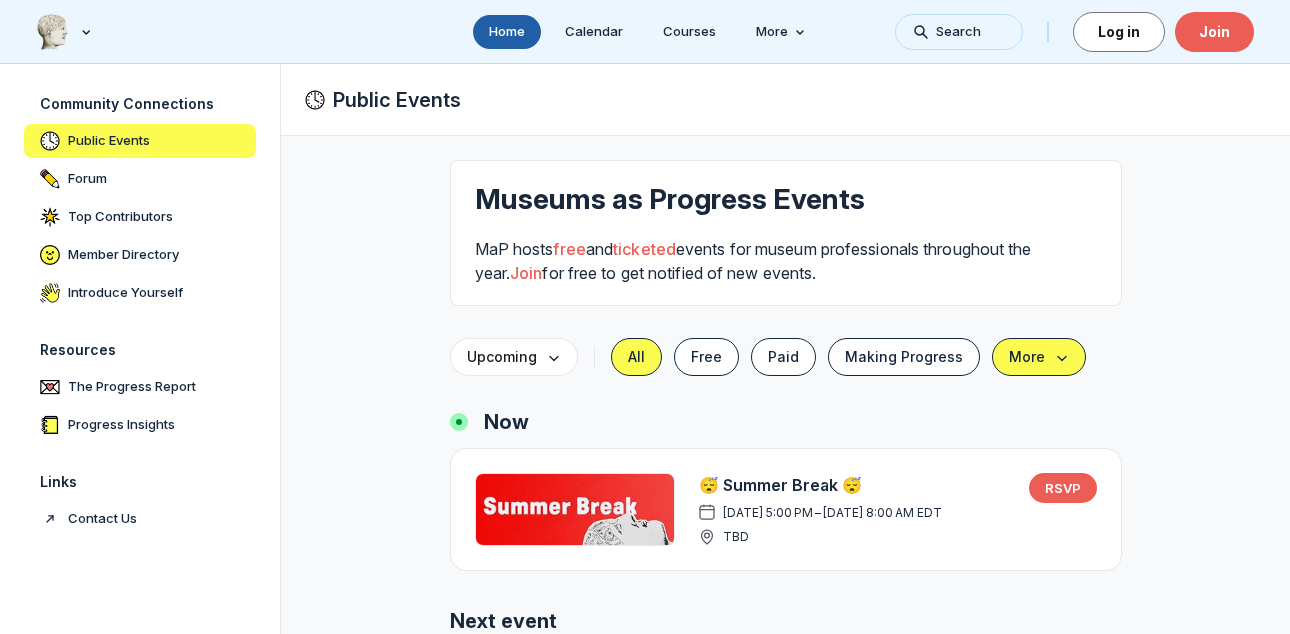 click 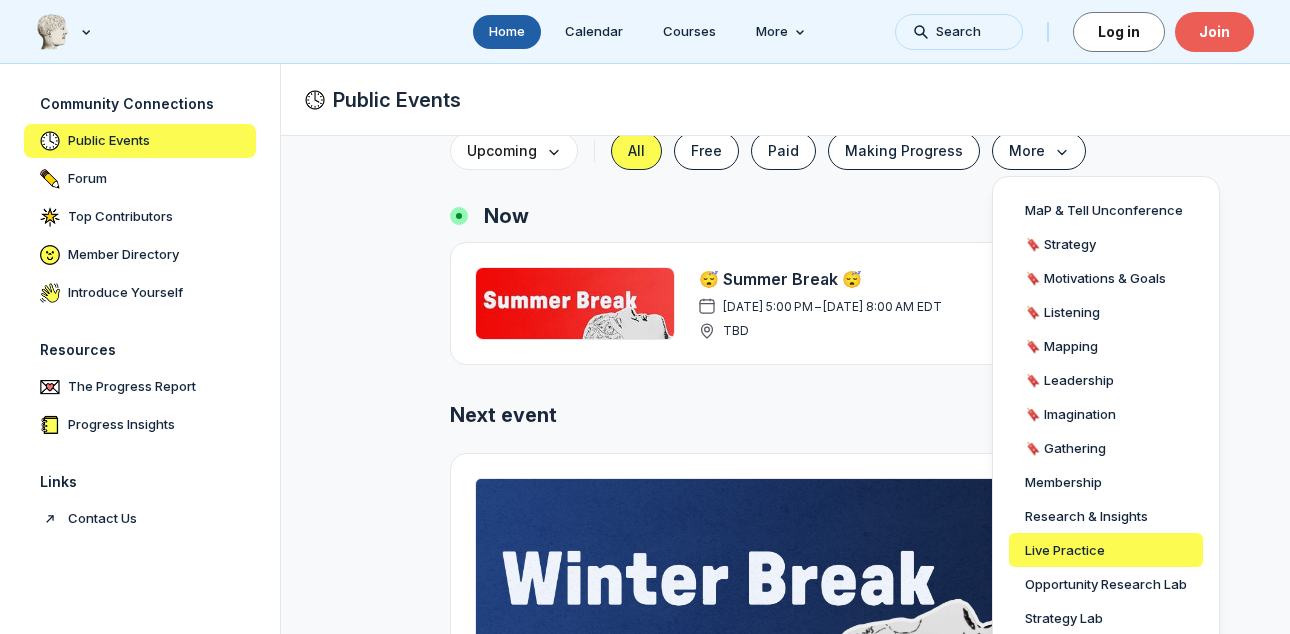 scroll, scrollTop: 91, scrollLeft: 0, axis: vertical 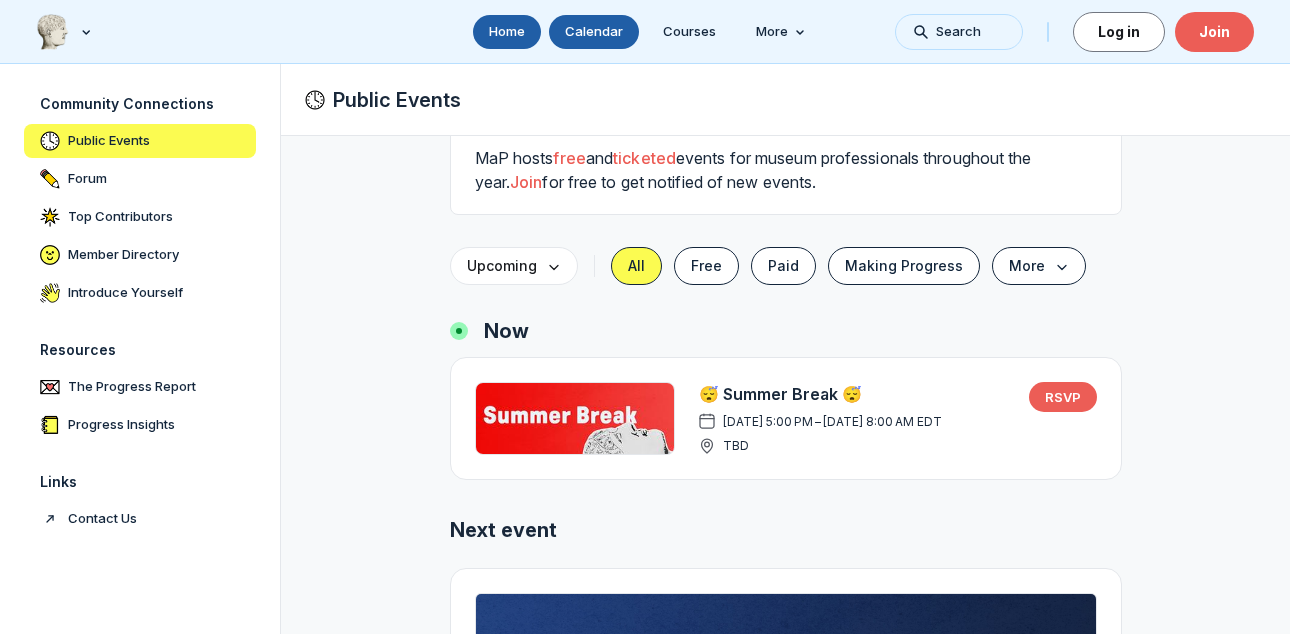 click on "Calendar" at bounding box center (594, 32) 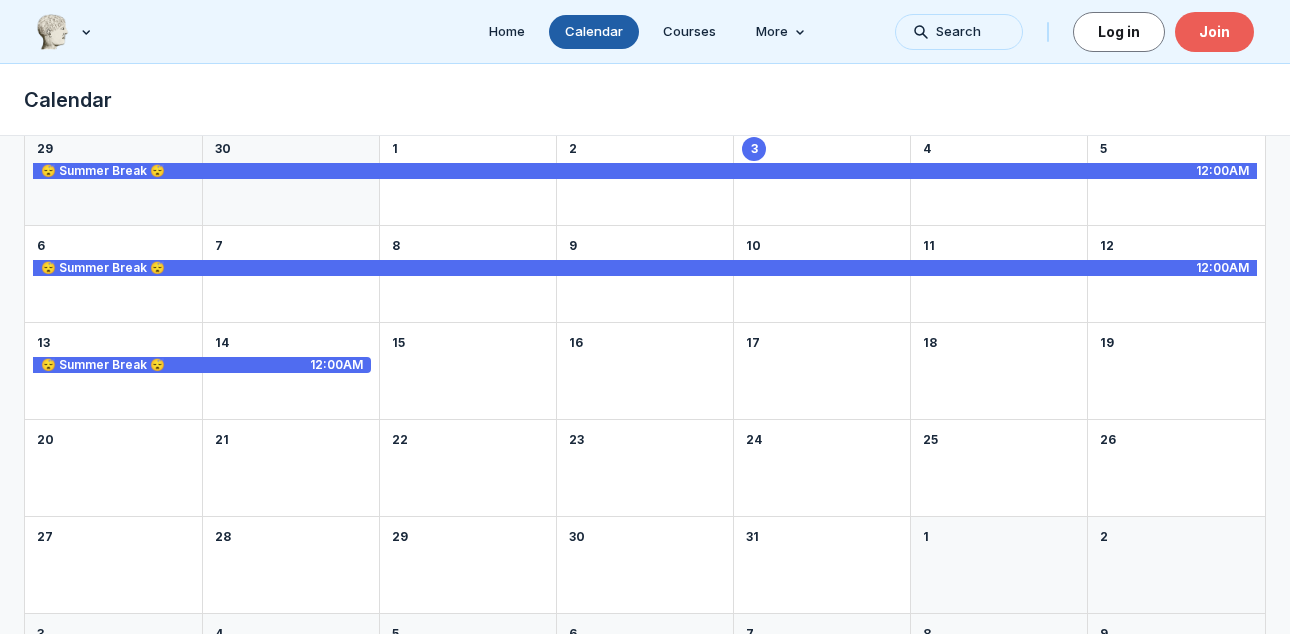 scroll, scrollTop: 0, scrollLeft: 0, axis: both 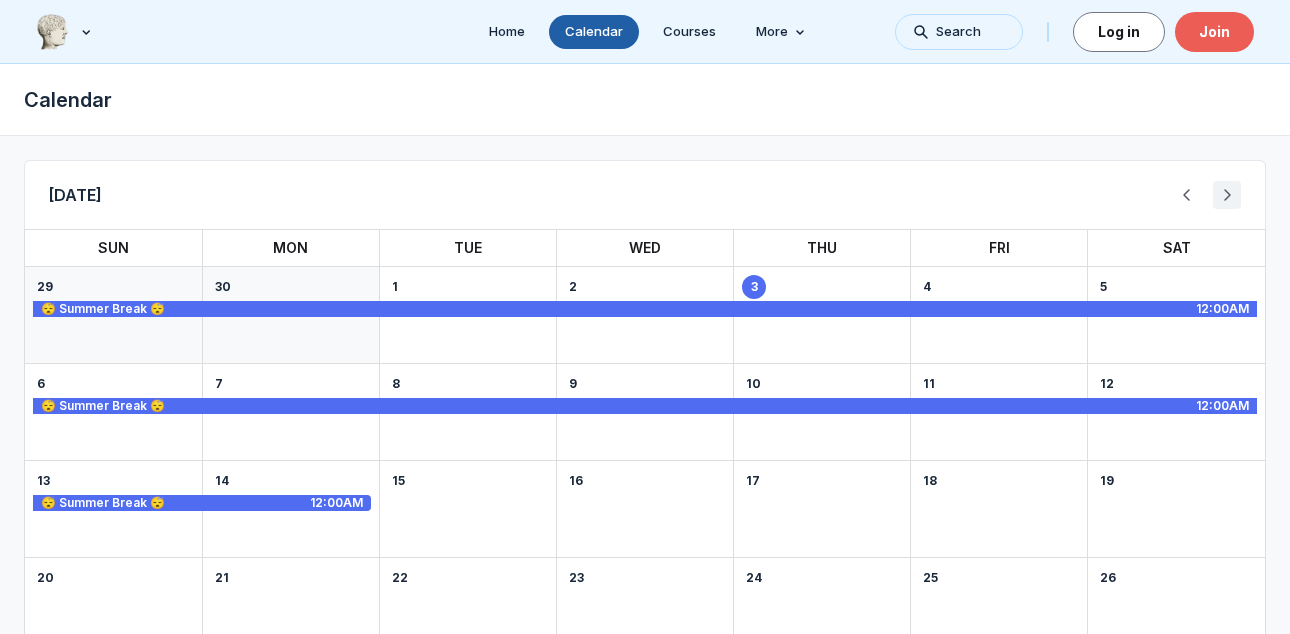 click 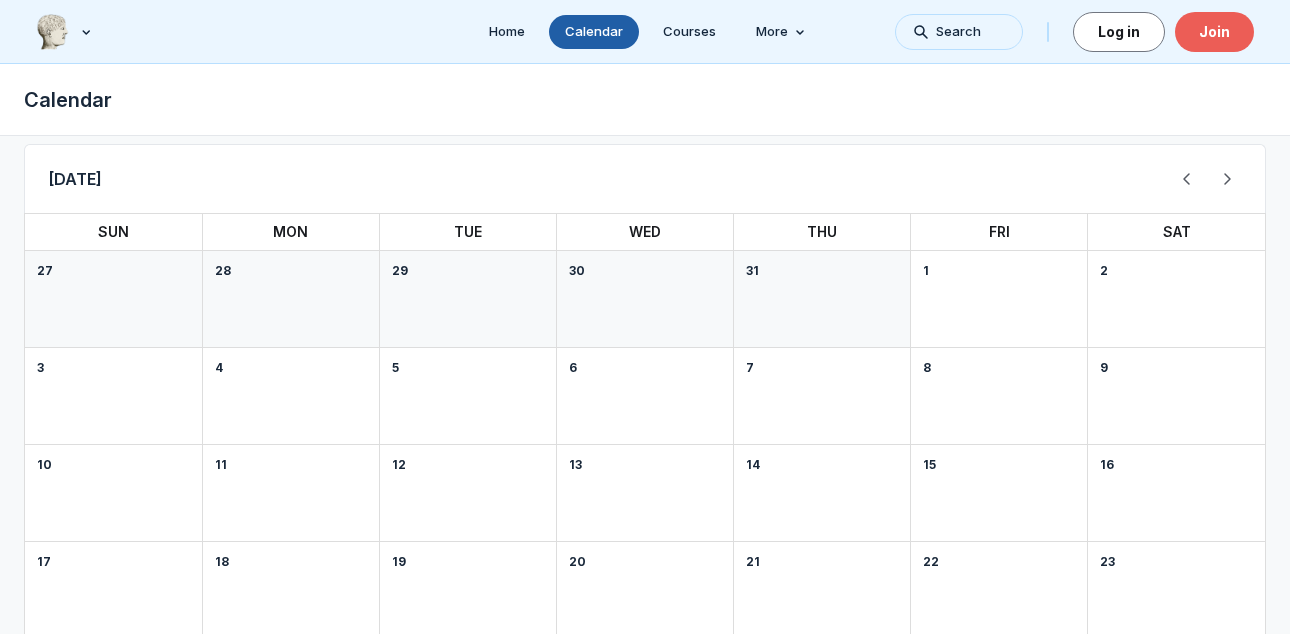 scroll, scrollTop: 0, scrollLeft: 0, axis: both 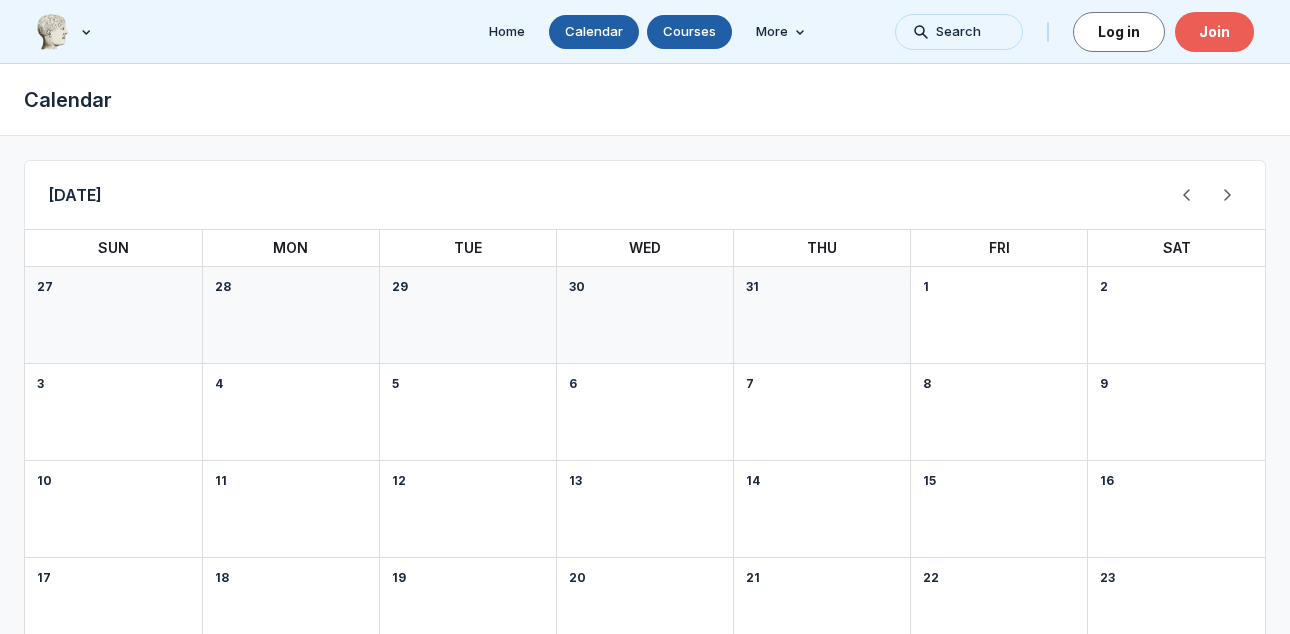 click on "Courses" at bounding box center [689, 32] 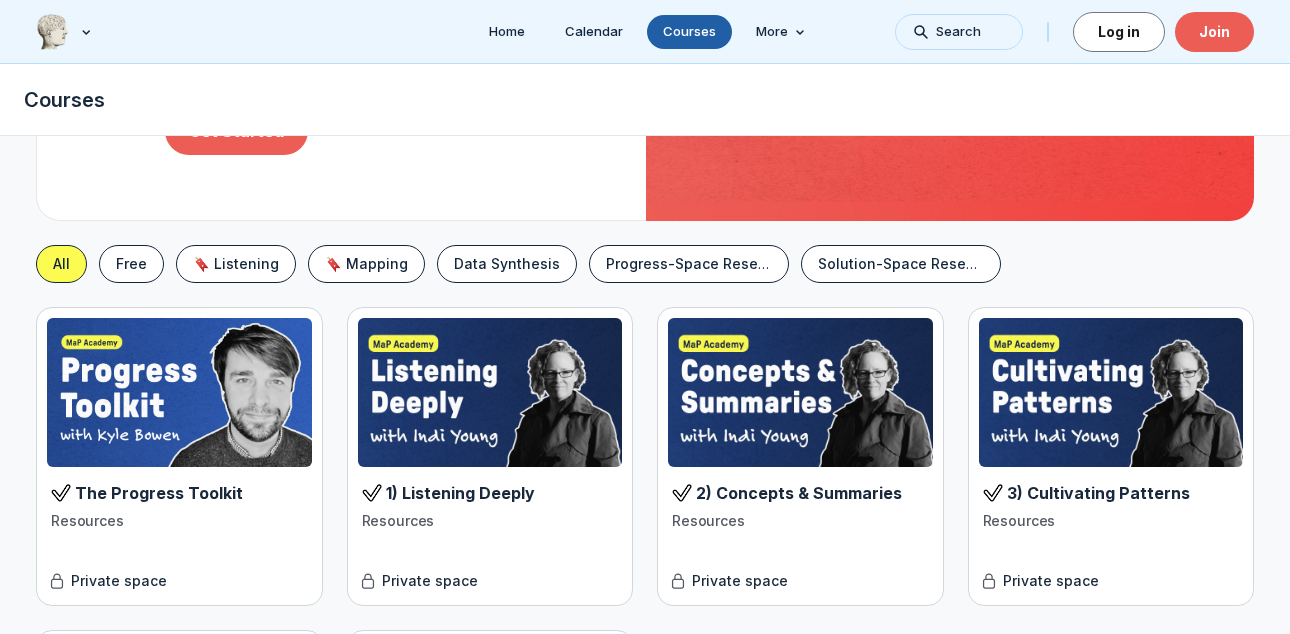 scroll, scrollTop: 0, scrollLeft: 0, axis: both 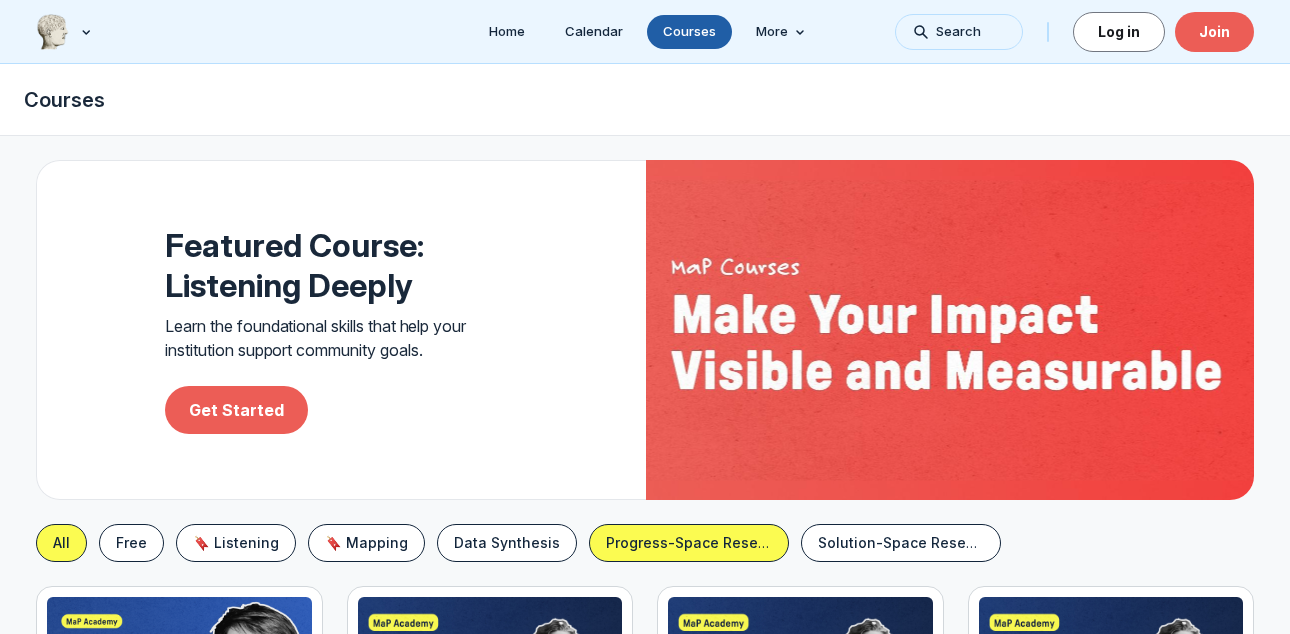 click on "Progress-Space Research" at bounding box center (697, 542) 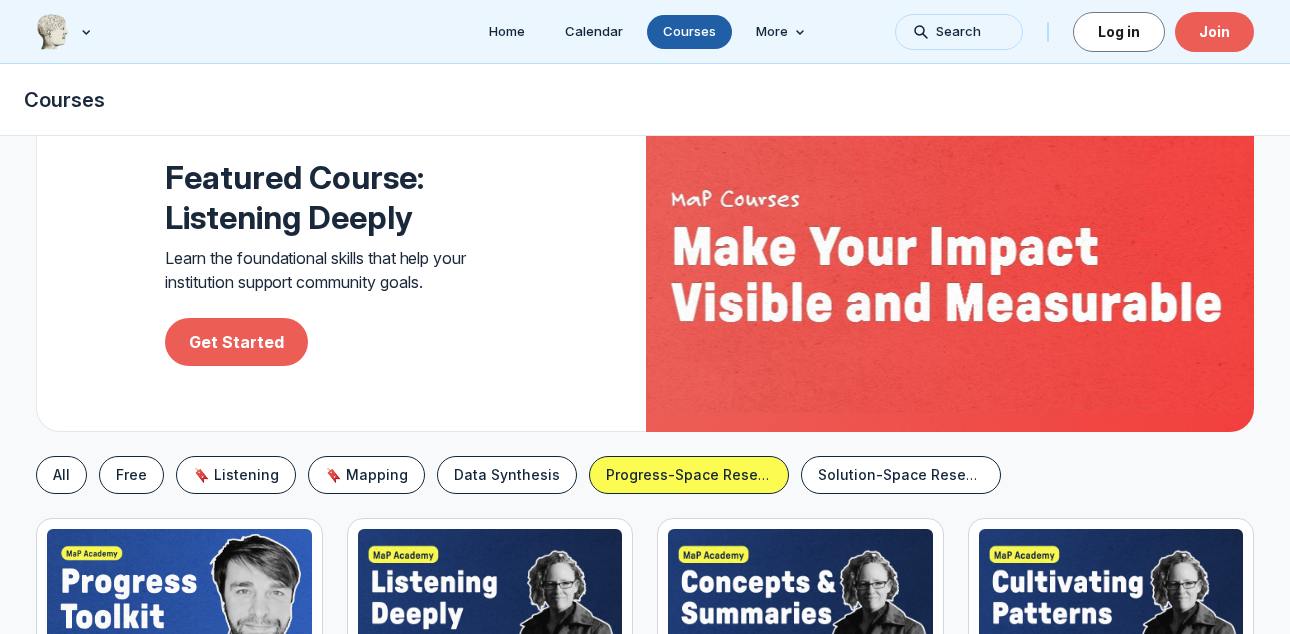 scroll, scrollTop: 0, scrollLeft: 0, axis: both 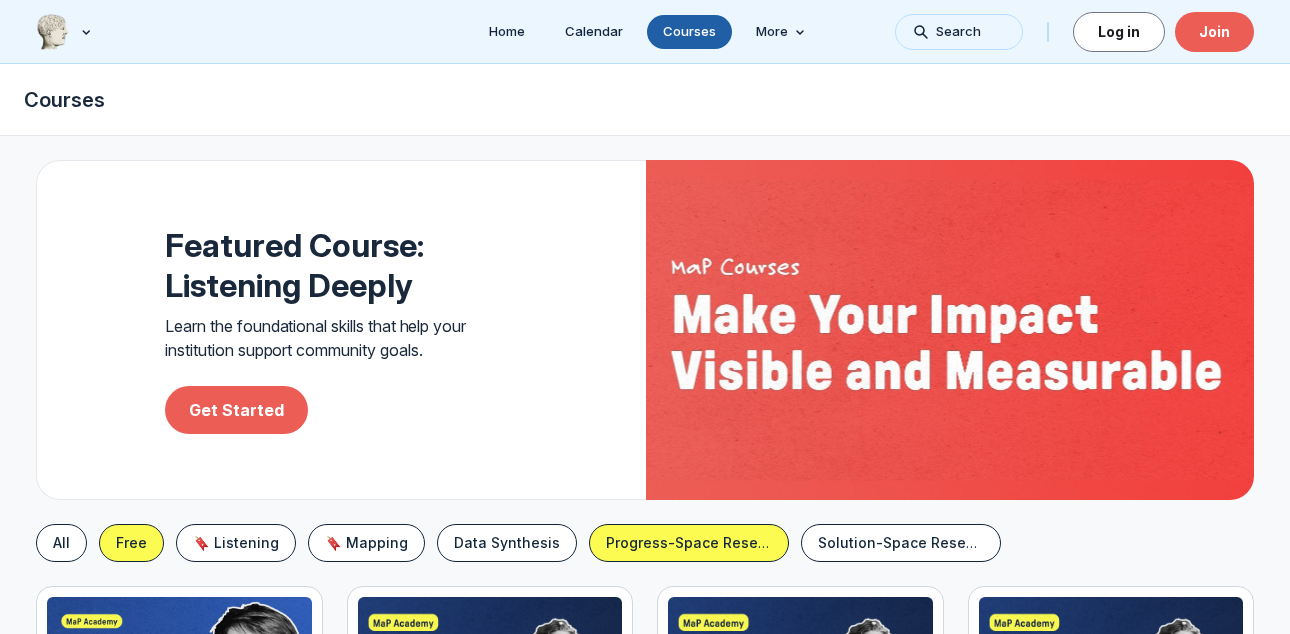 click on "Free" at bounding box center (131, 542) 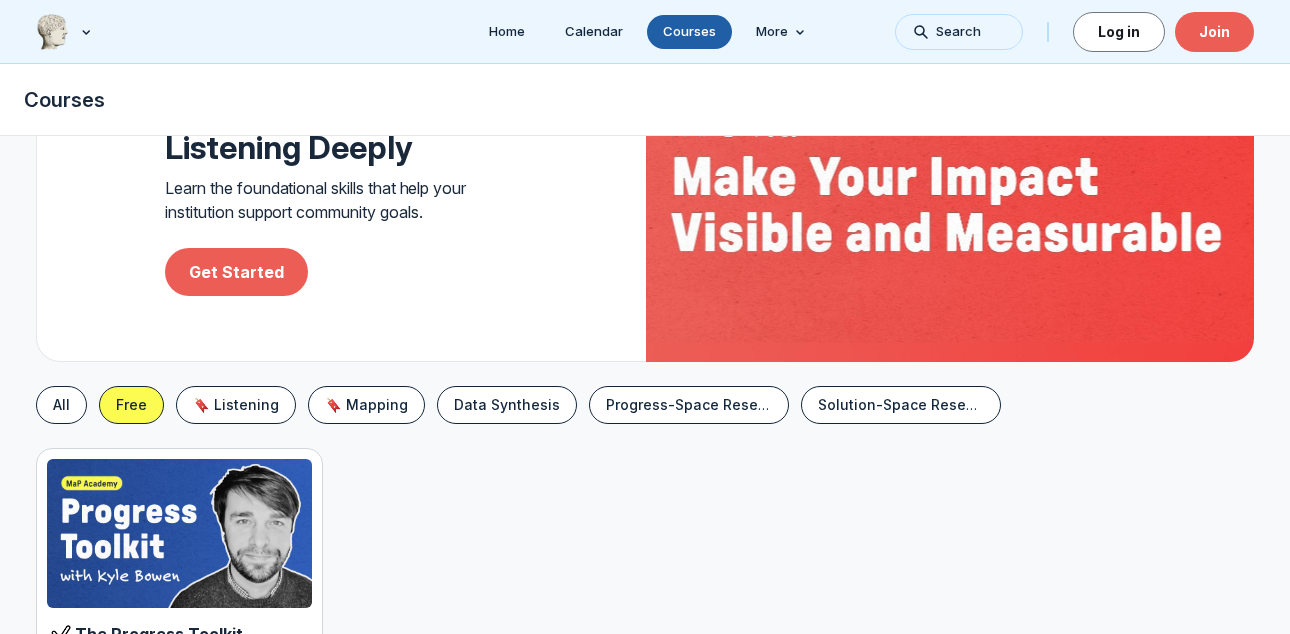 scroll, scrollTop: 136, scrollLeft: 0, axis: vertical 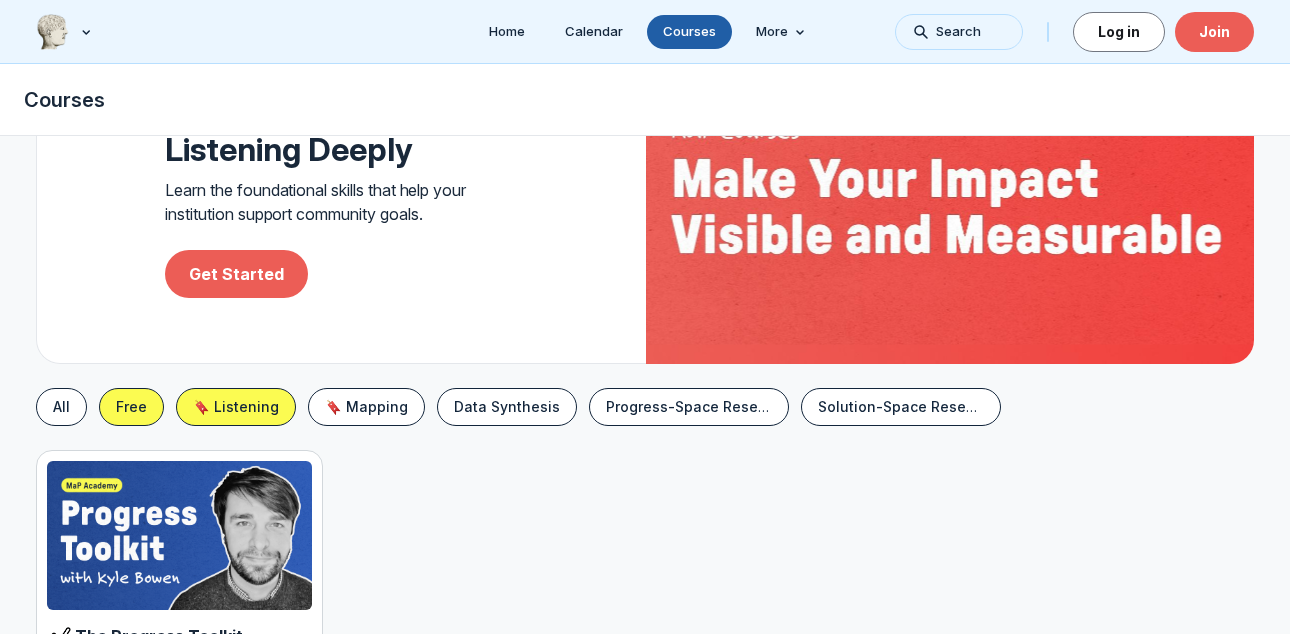 click on "🔖 Listening" at bounding box center [236, 406] 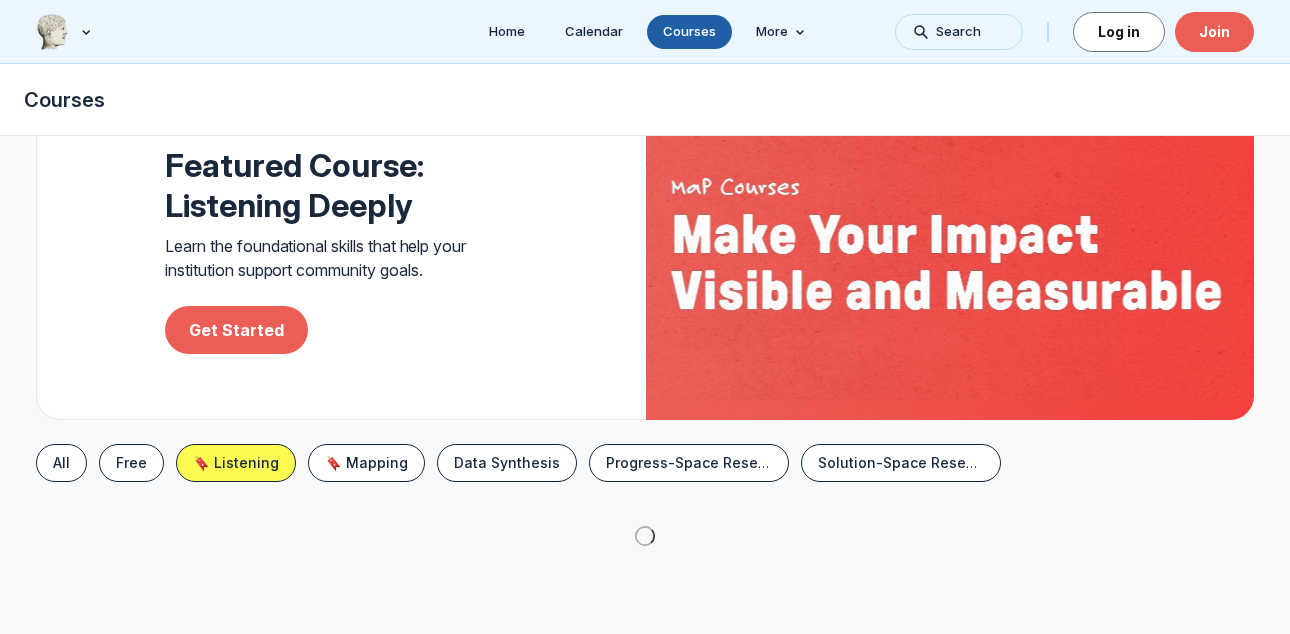 scroll, scrollTop: 136, scrollLeft: 0, axis: vertical 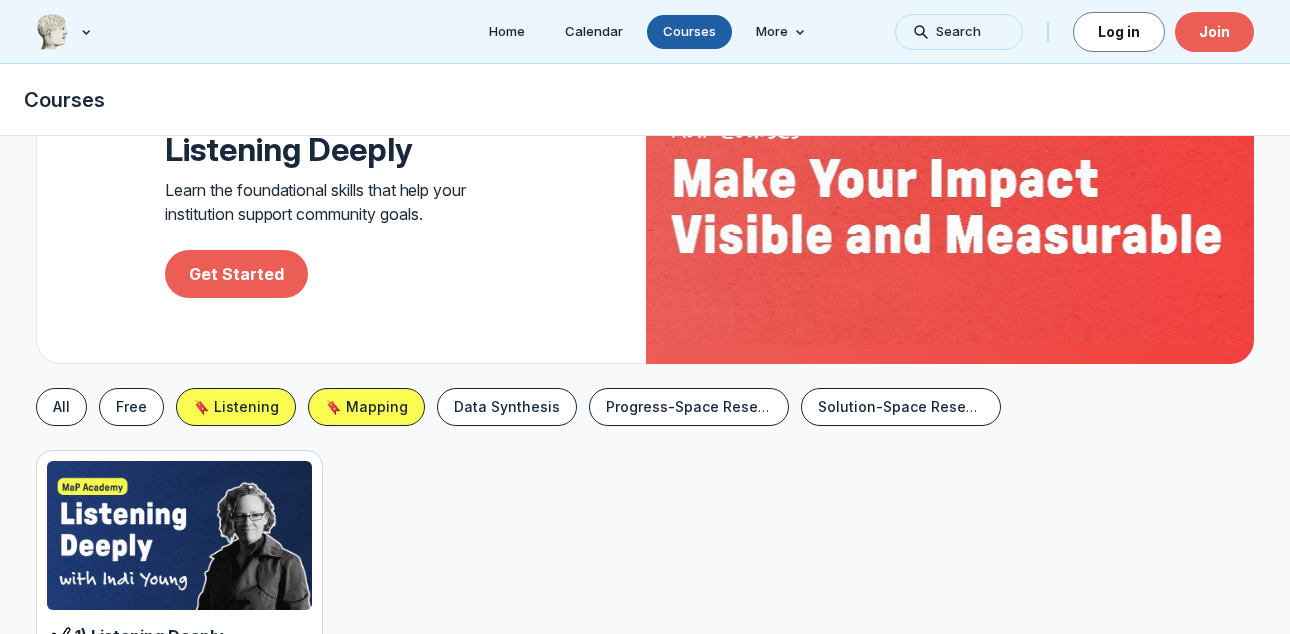 click on "🔖 Mapping" at bounding box center [366, 406] 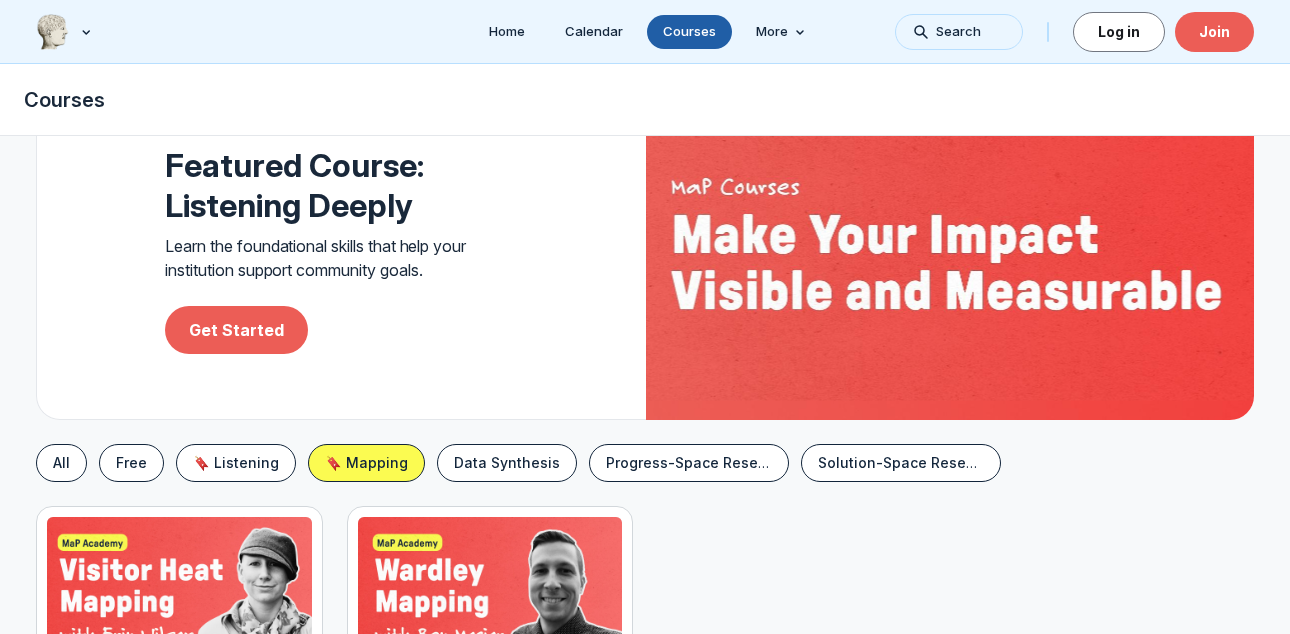 scroll, scrollTop: 136, scrollLeft: 0, axis: vertical 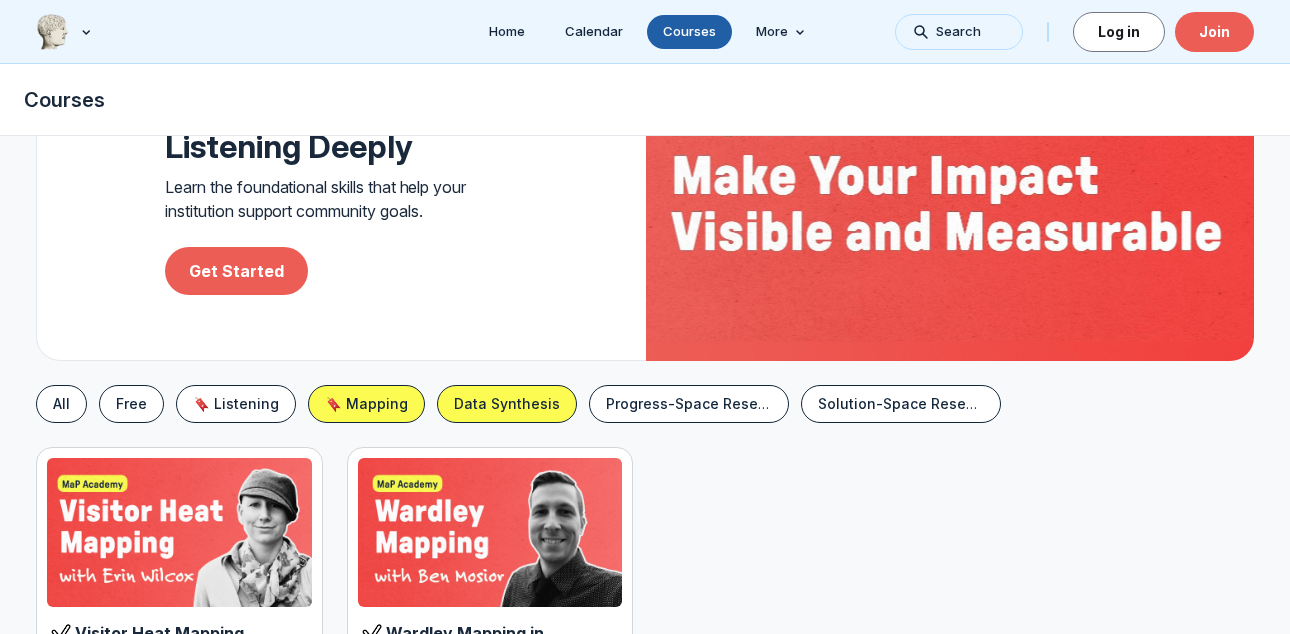 click on "Data Synthesis" at bounding box center (507, 404) 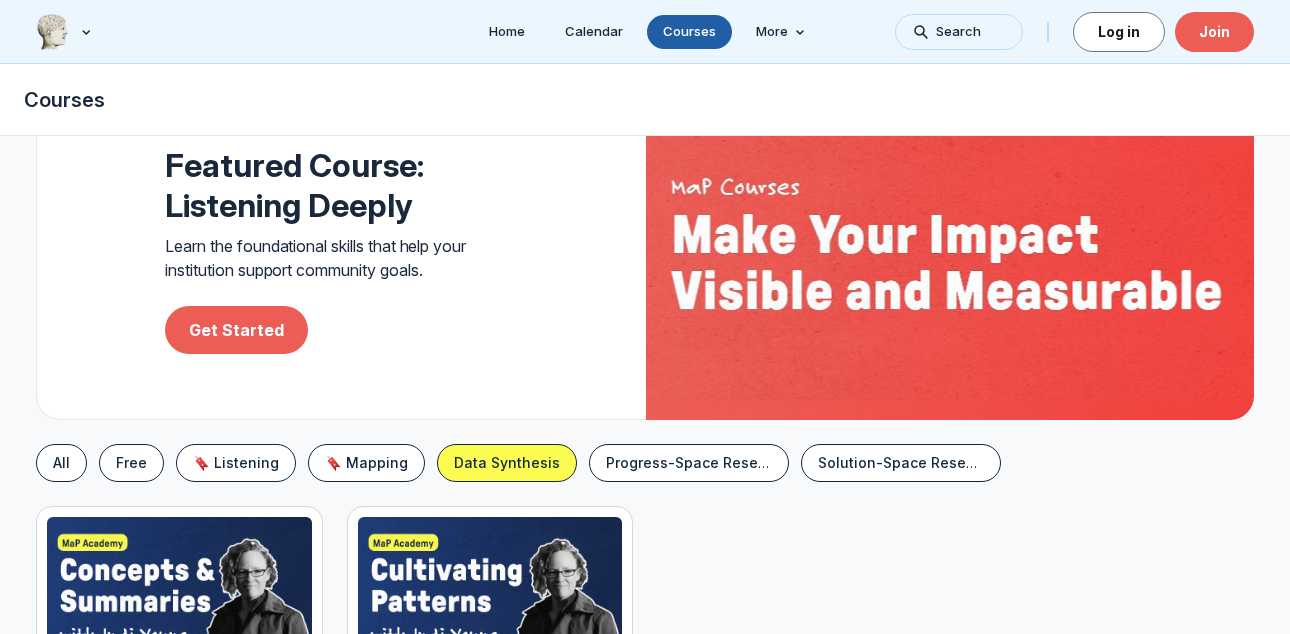 scroll, scrollTop: 139, scrollLeft: 0, axis: vertical 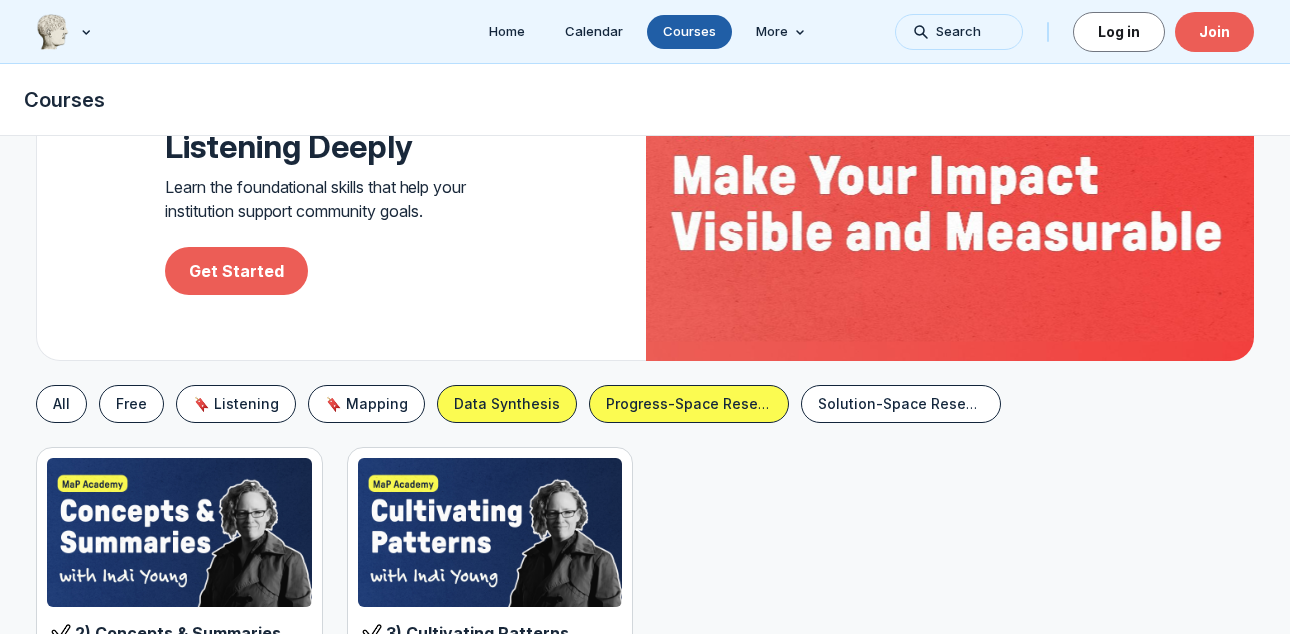 click on "Progress-Space Research" at bounding box center (689, 404) 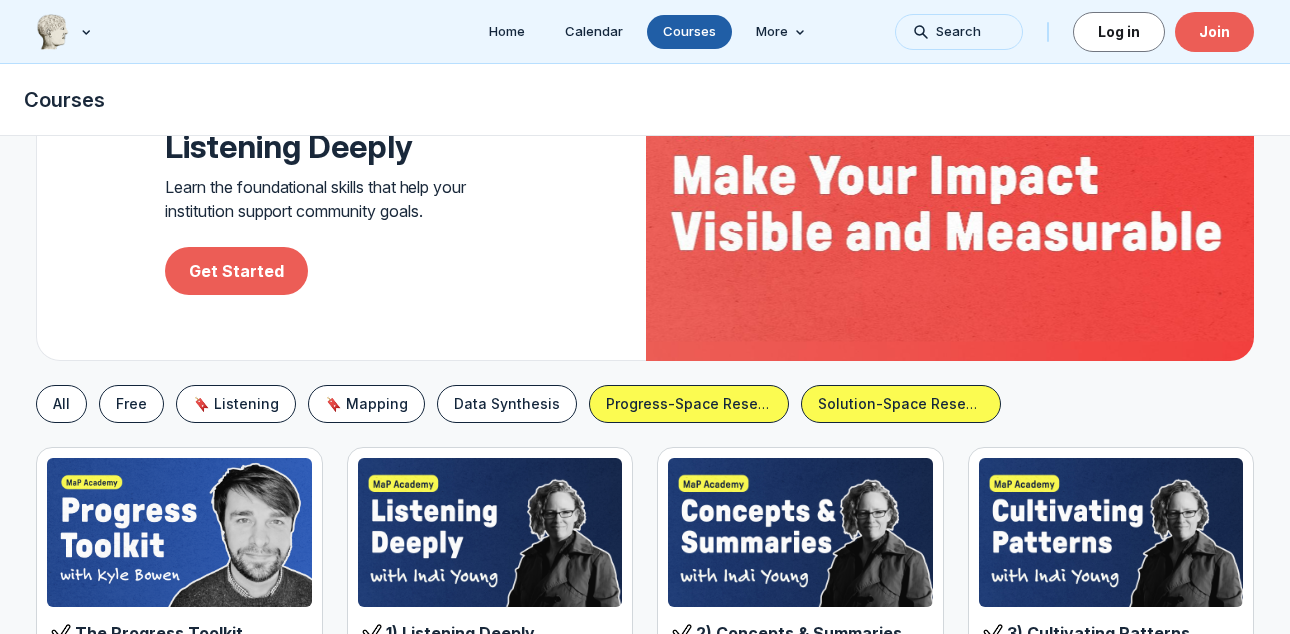 click on "Solution-Space Research" at bounding box center (907, 403) 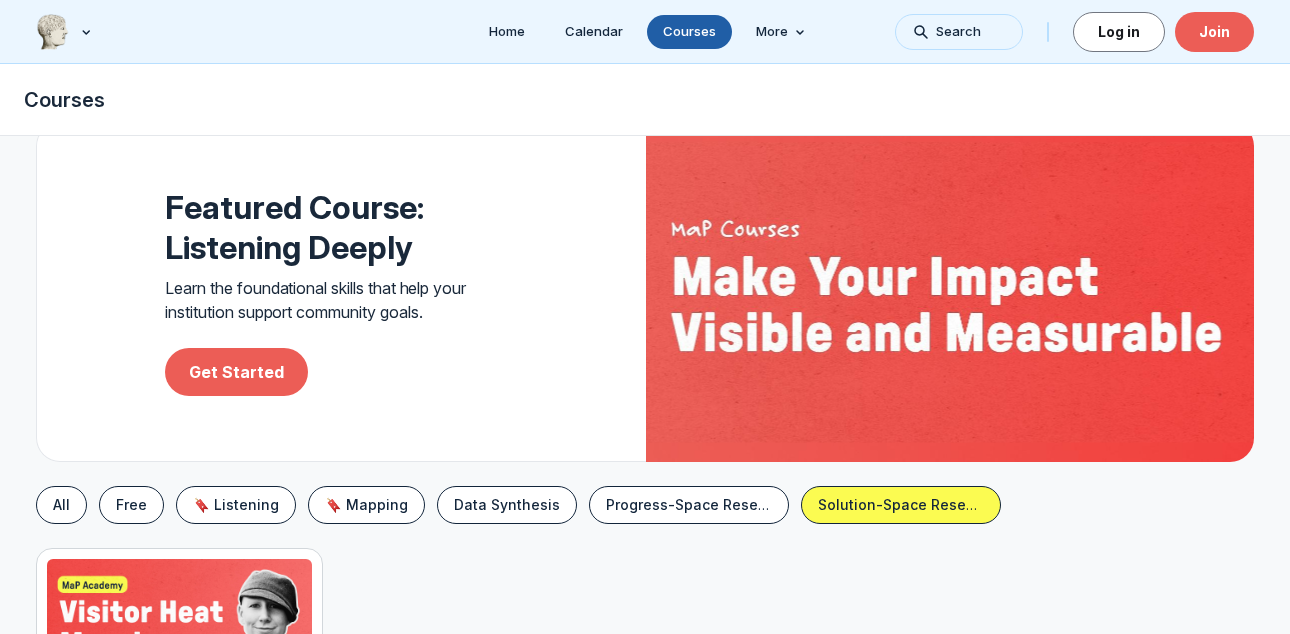 scroll, scrollTop: 0, scrollLeft: 0, axis: both 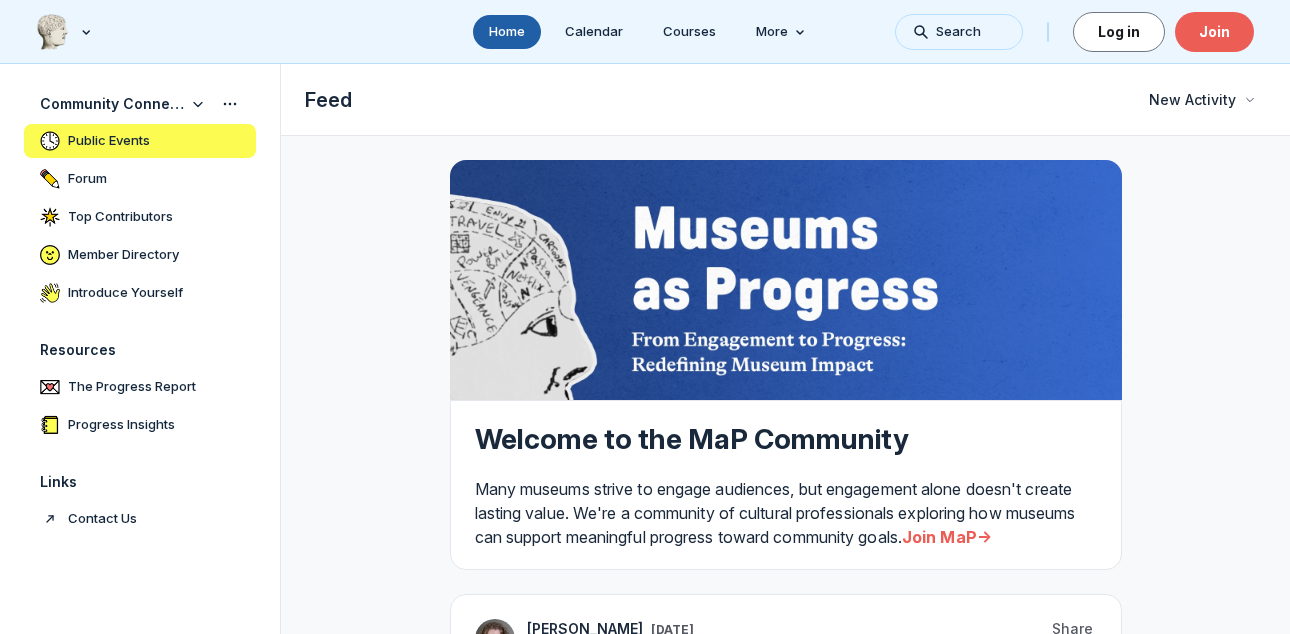 click on "Public Events" at bounding box center (109, 141) 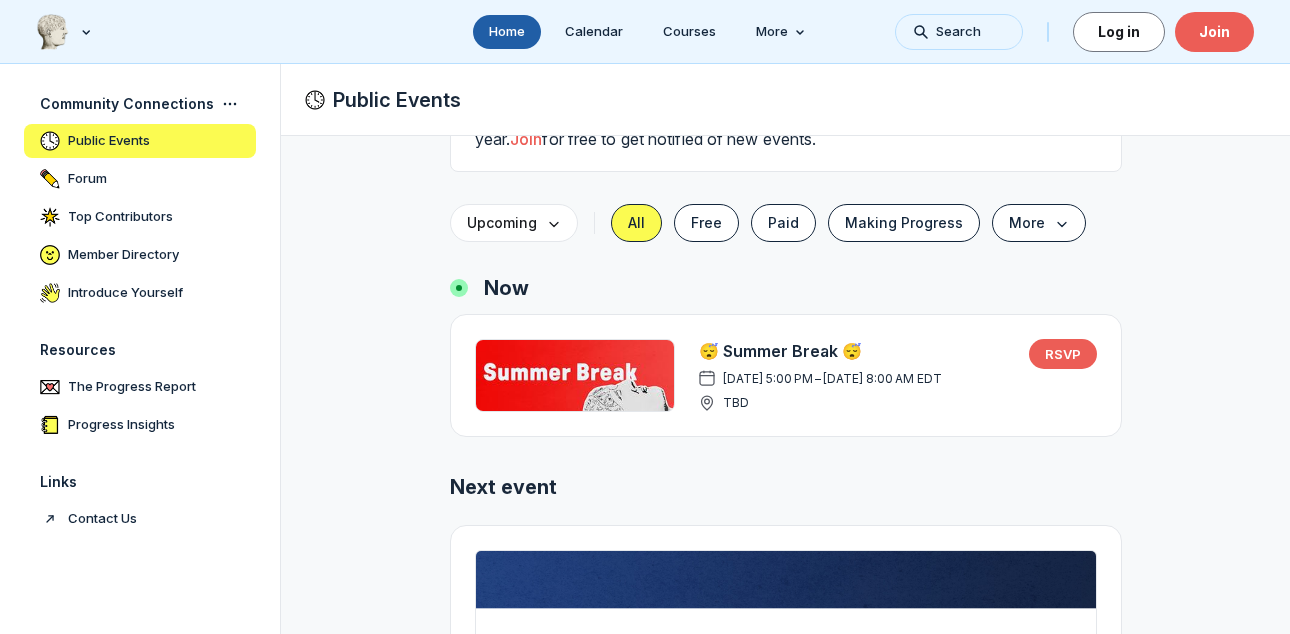 scroll, scrollTop: 0, scrollLeft: 0, axis: both 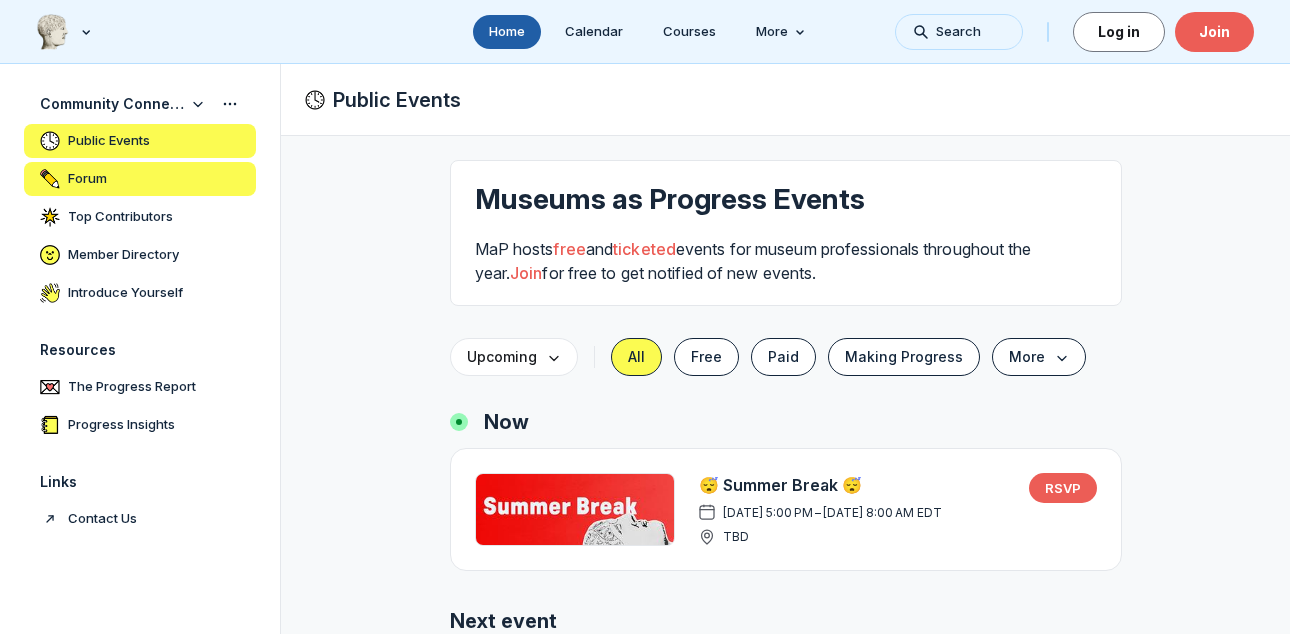click on "Forum" at bounding box center [87, 179] 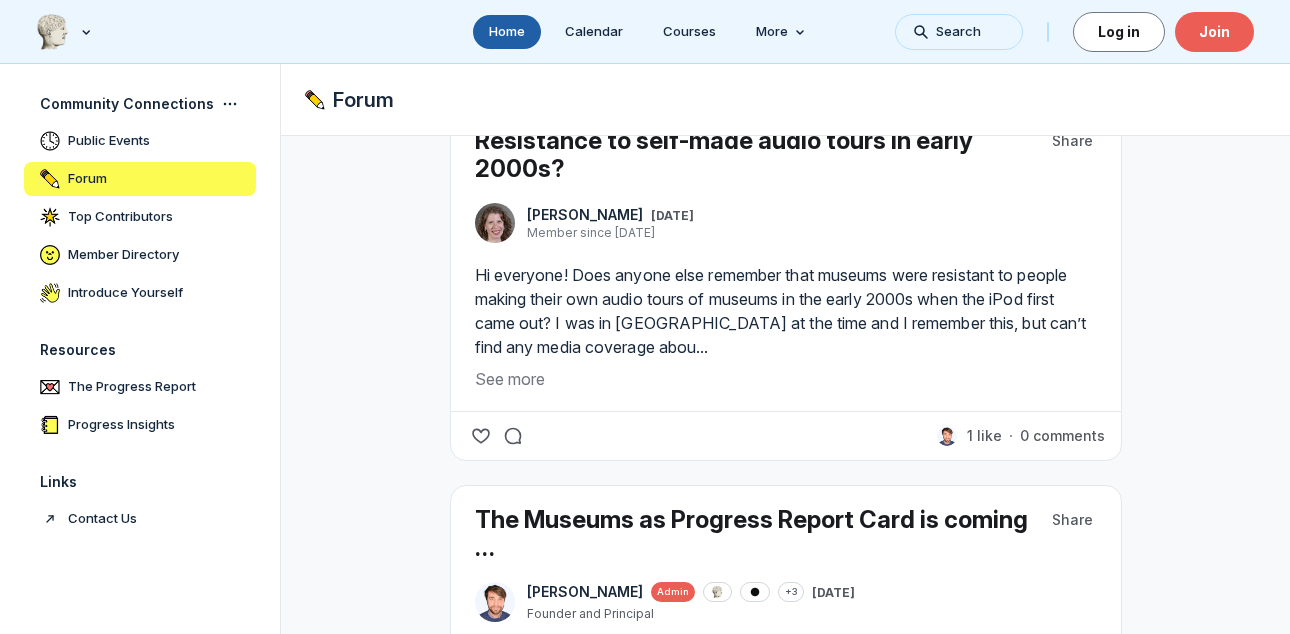 scroll, scrollTop: 432, scrollLeft: 0, axis: vertical 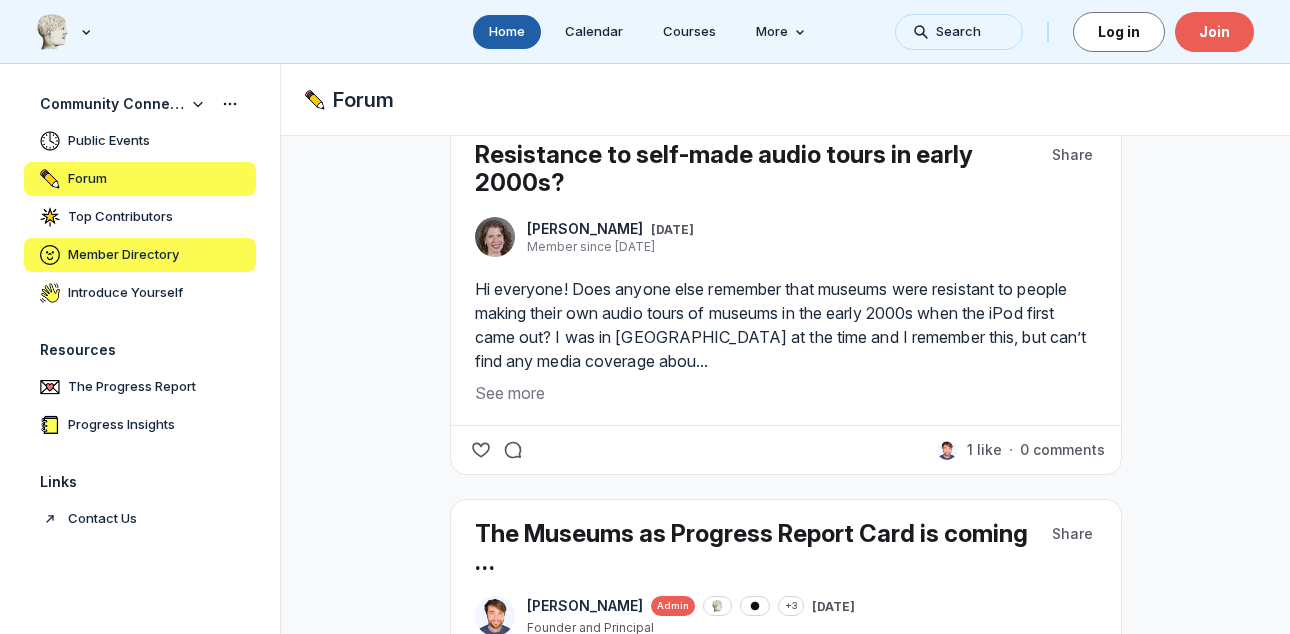 click on "Member Directory" at bounding box center (123, 255) 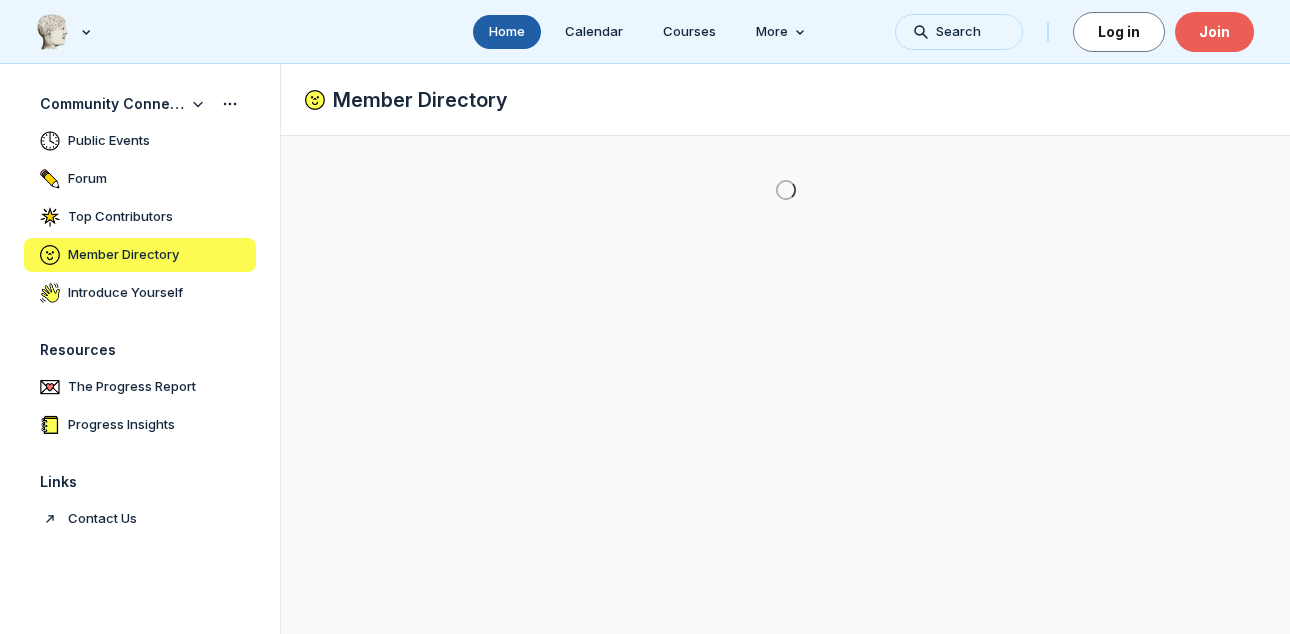 scroll, scrollTop: 0, scrollLeft: 0, axis: both 